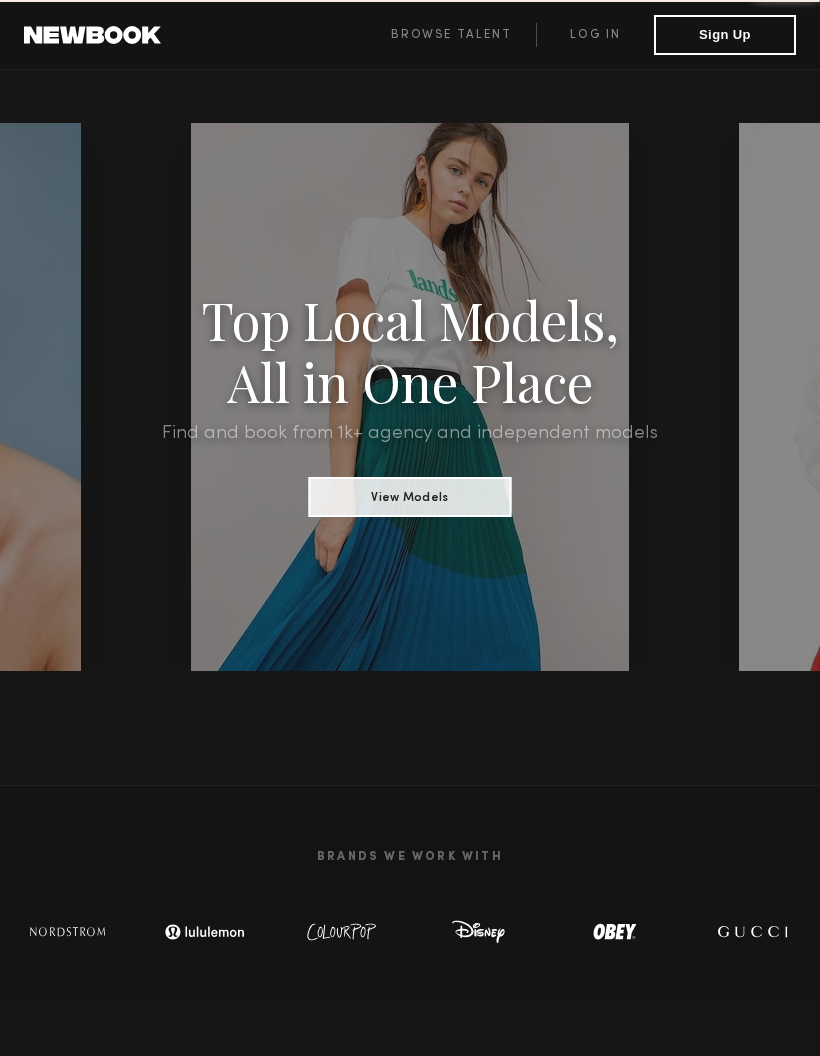 scroll, scrollTop: 0, scrollLeft: 0, axis: both 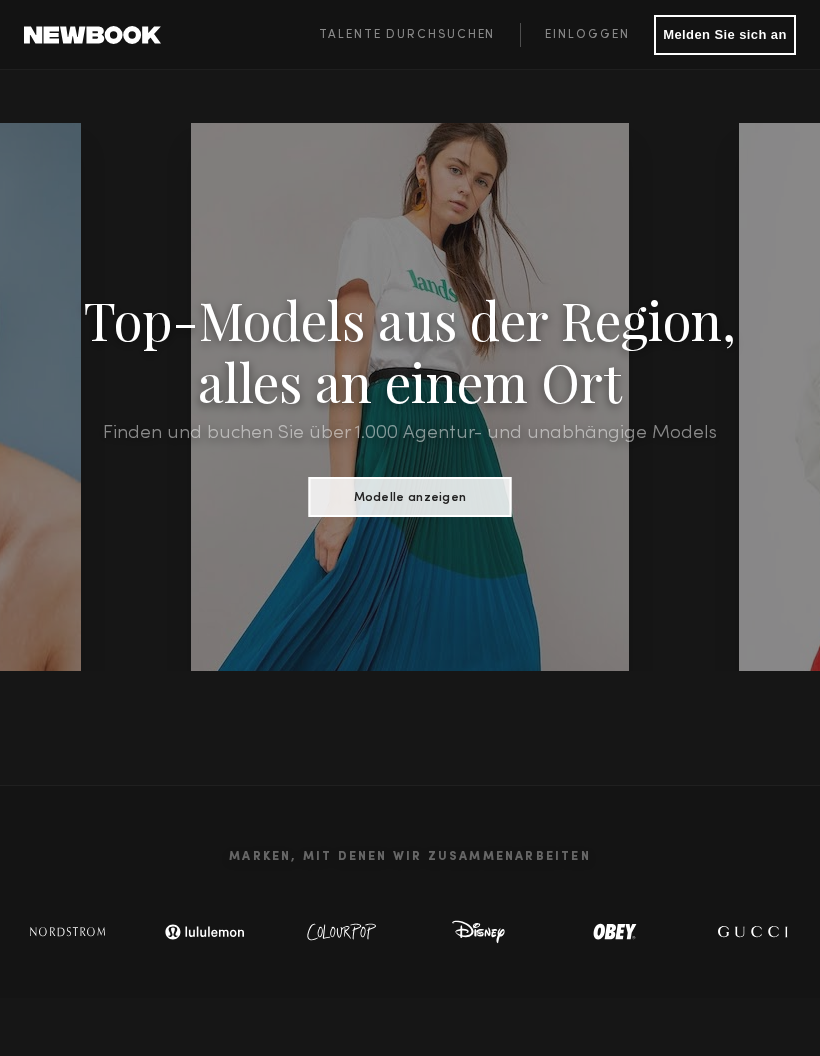 click on "Melden Sie sich an" 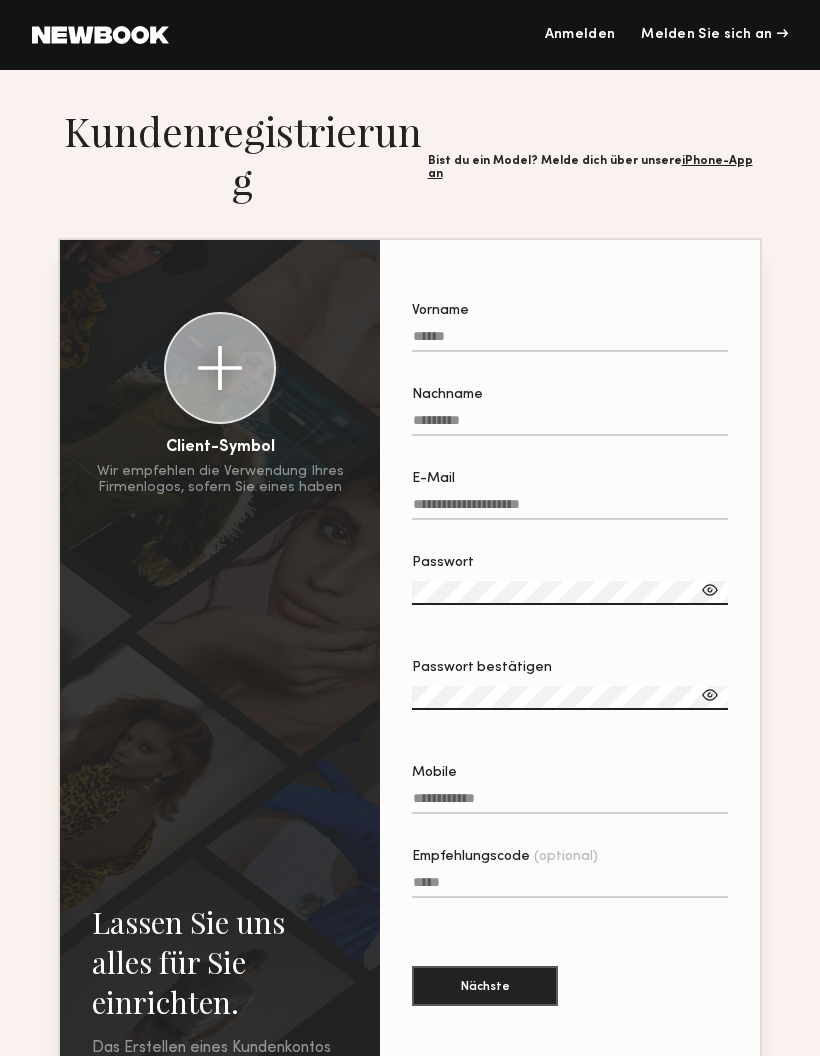 click on "Anmelden" 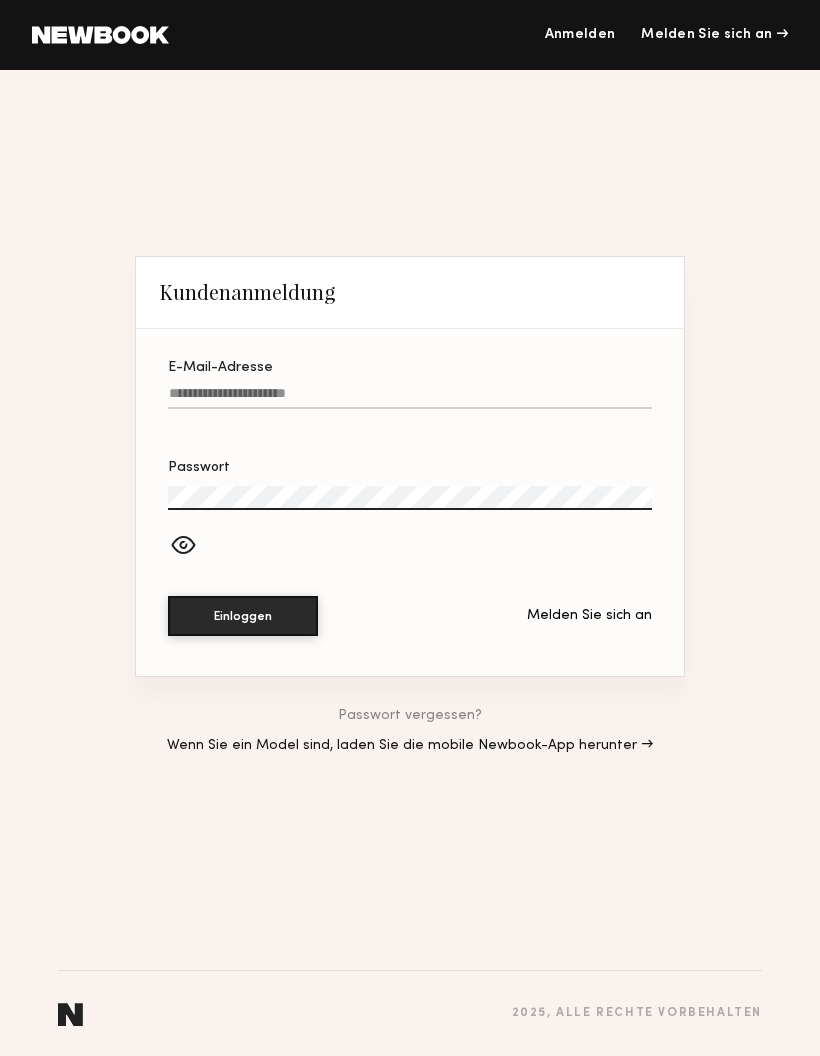 click on "Melden Sie sich an" 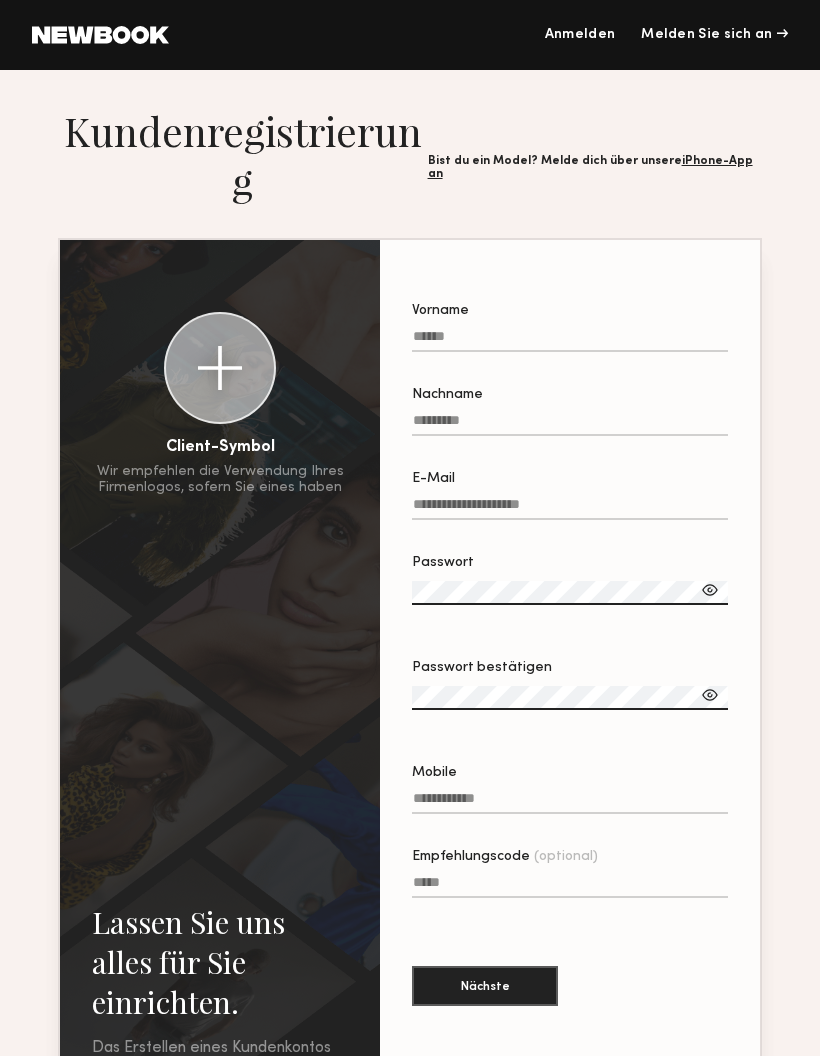click on "Vorname" 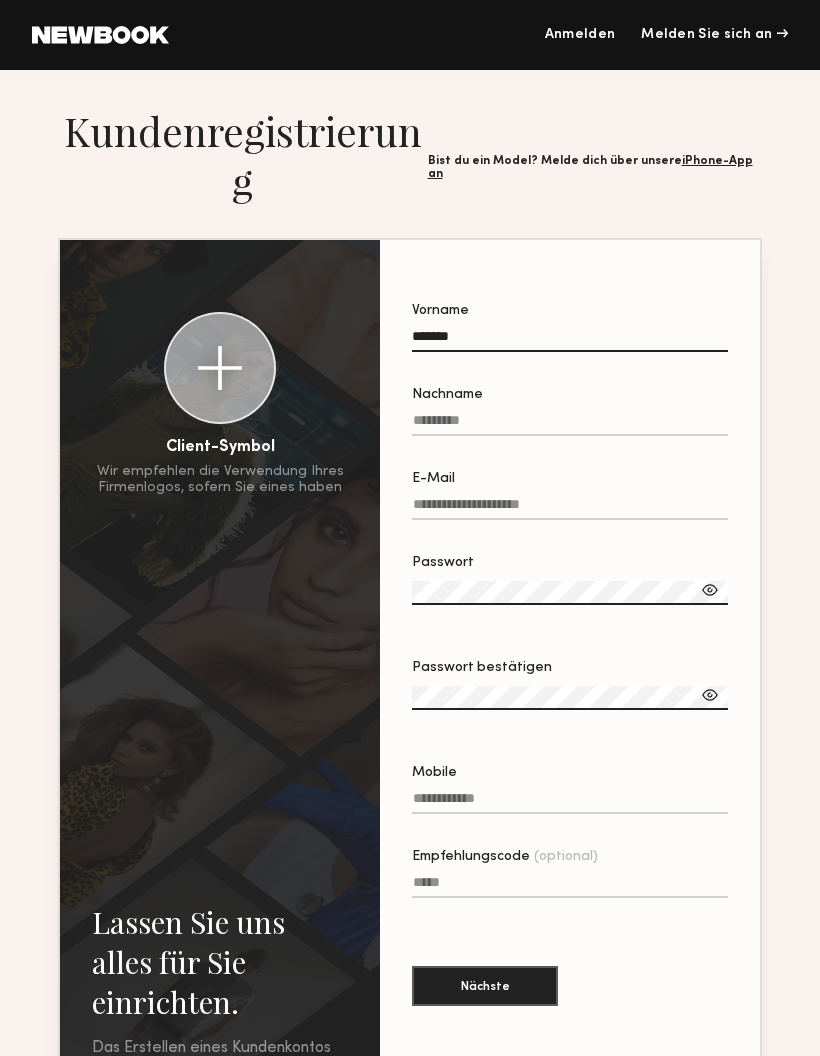 type on "*******" 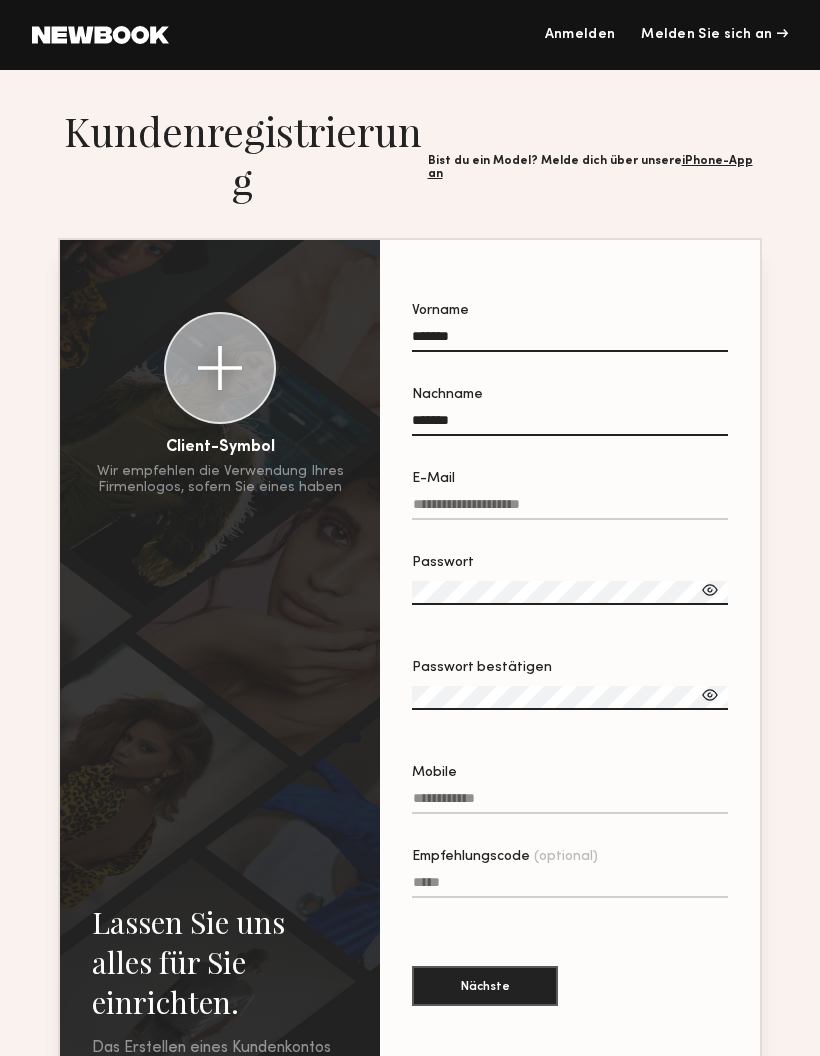 type on "*******" 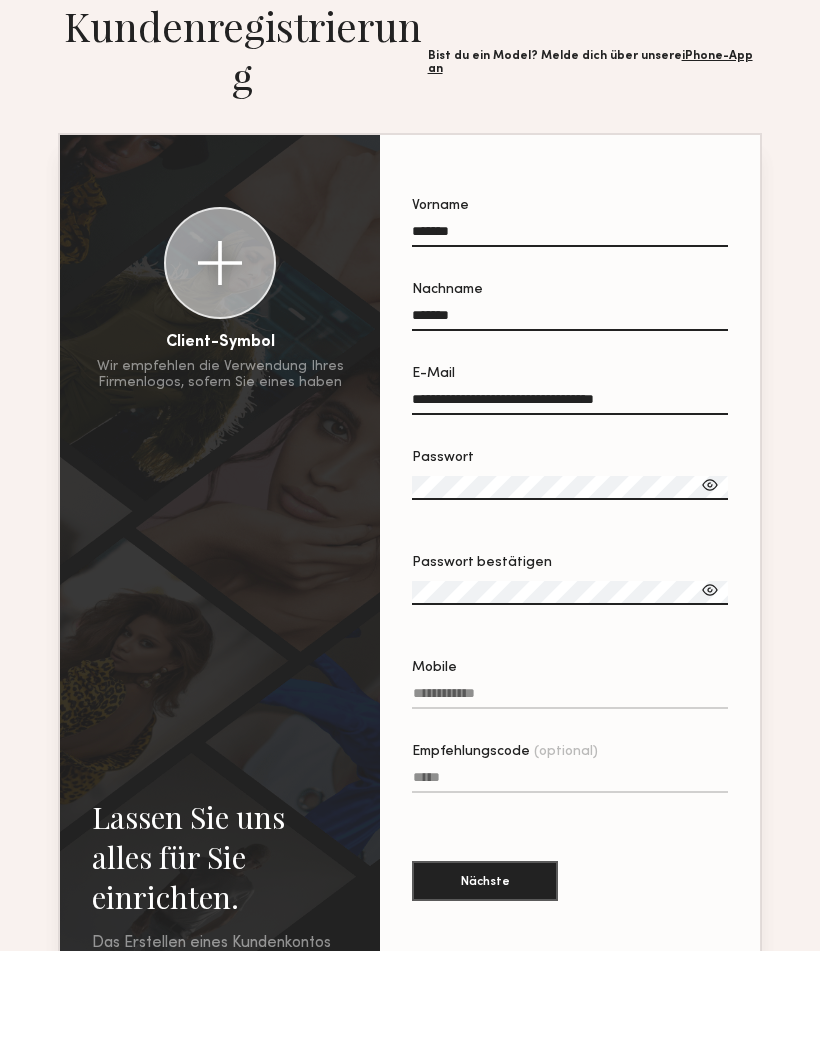 type on "**********" 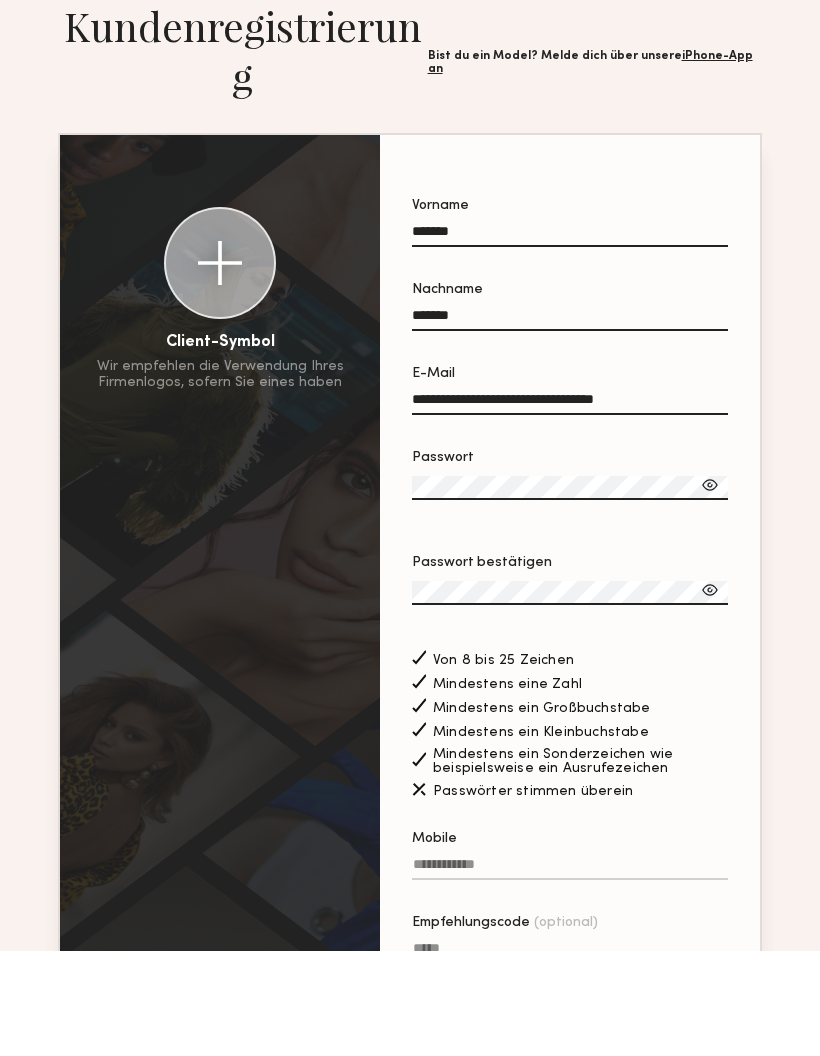 click 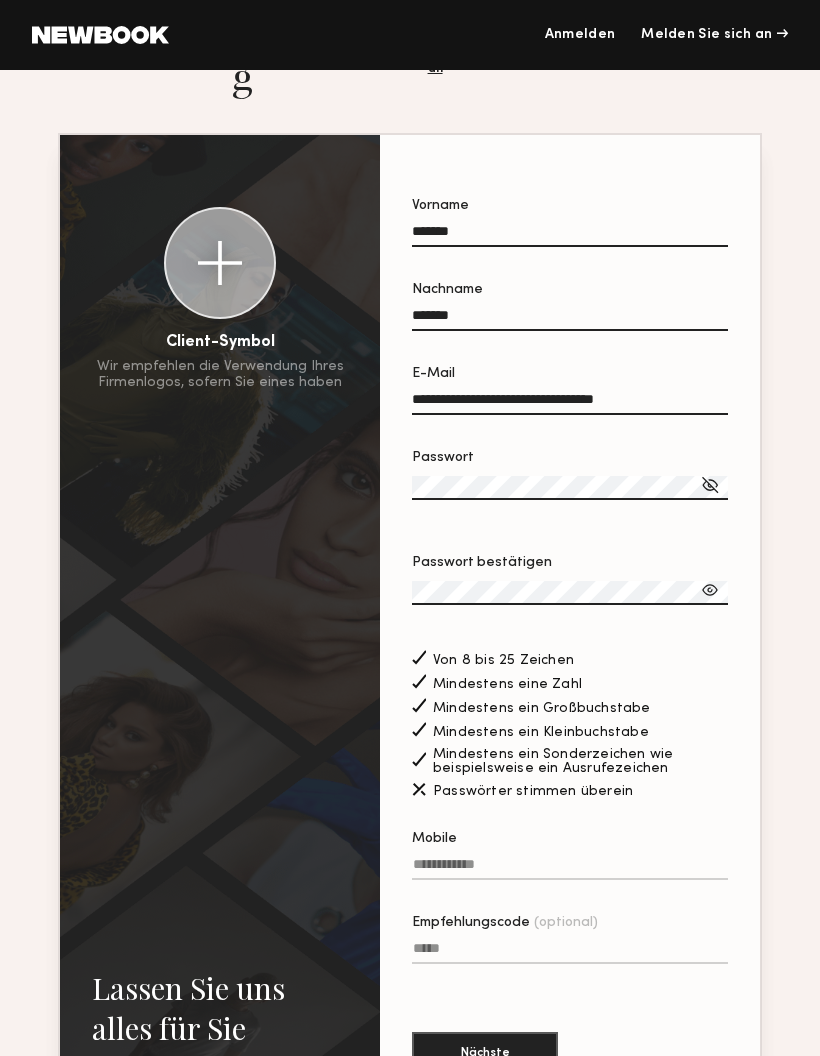 click on "Passwort bestätigen" 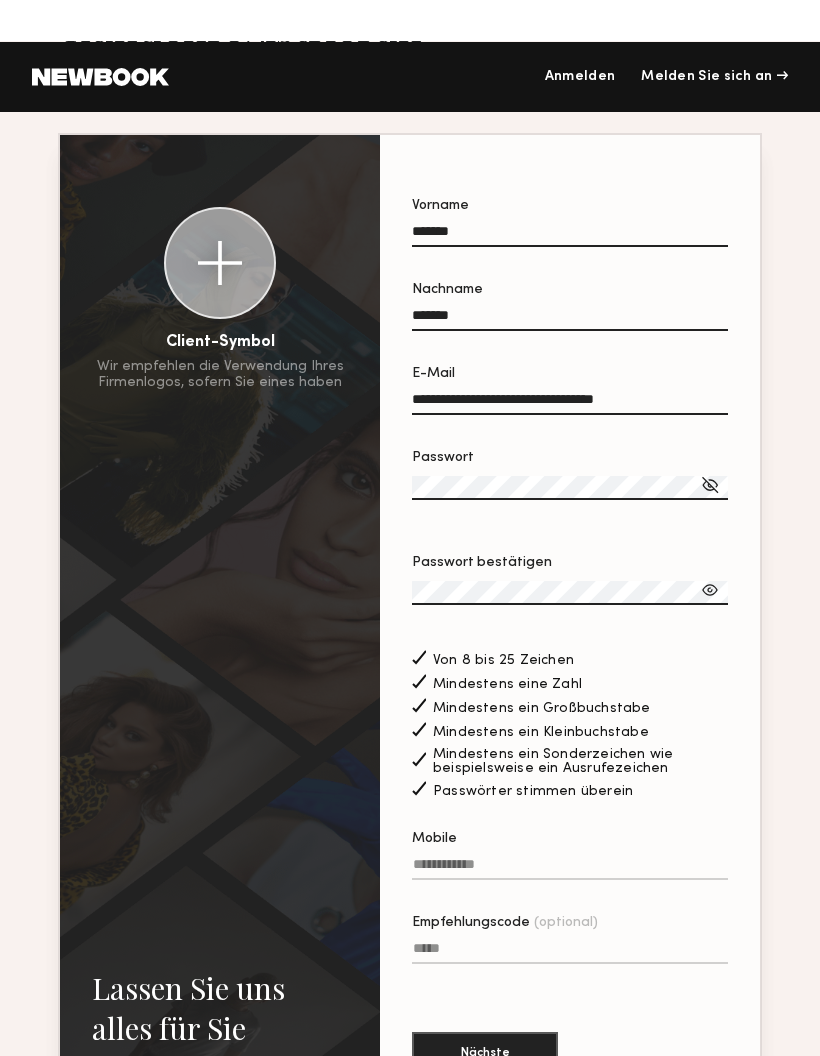 scroll, scrollTop: 175, scrollLeft: 0, axis: vertical 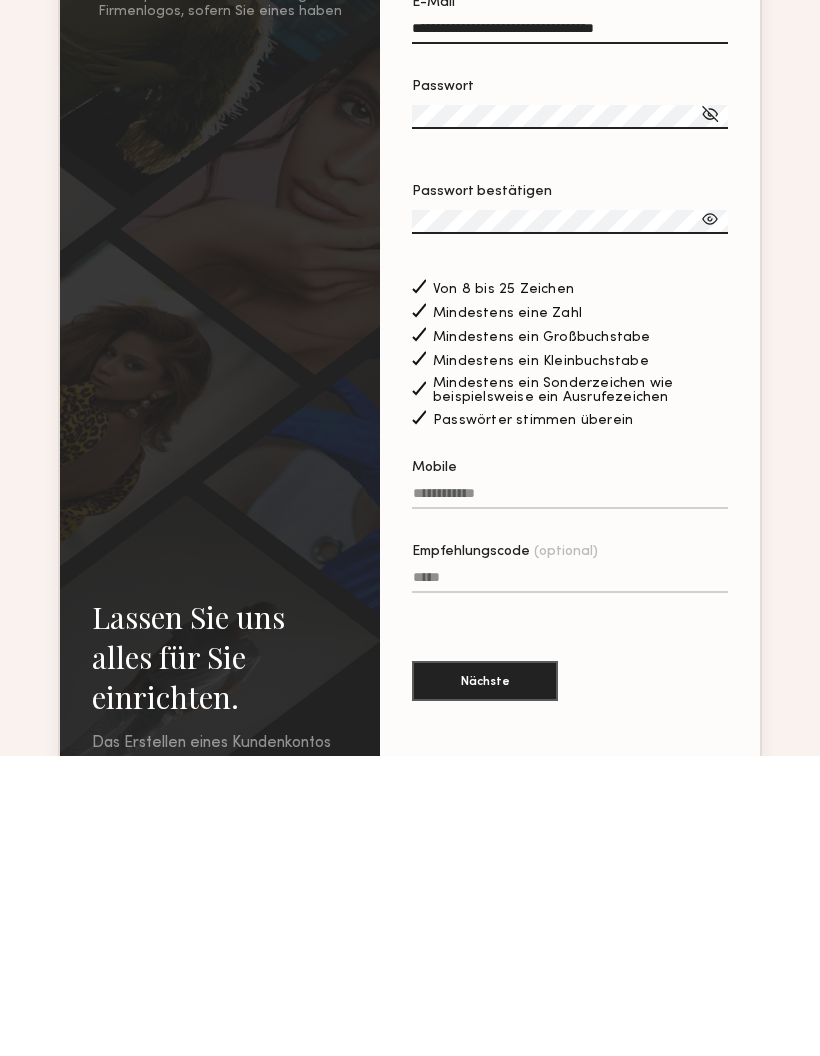 click on "Mobile" 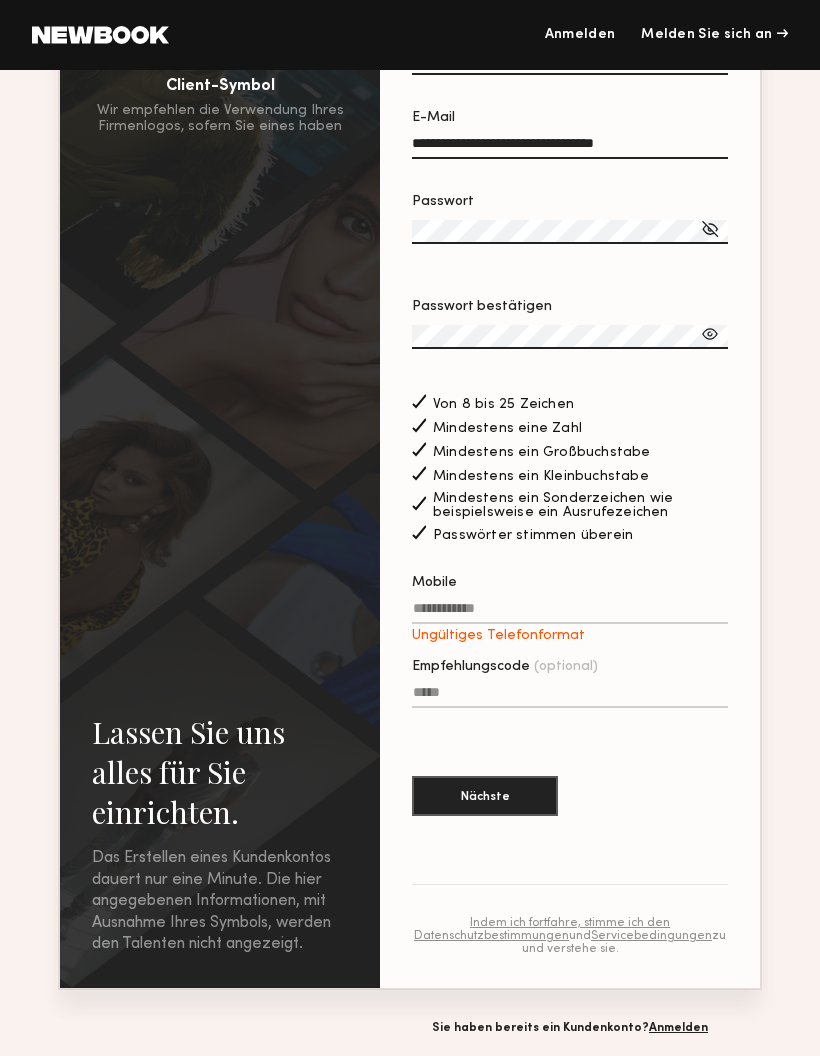 scroll, scrollTop: 441, scrollLeft: 0, axis: vertical 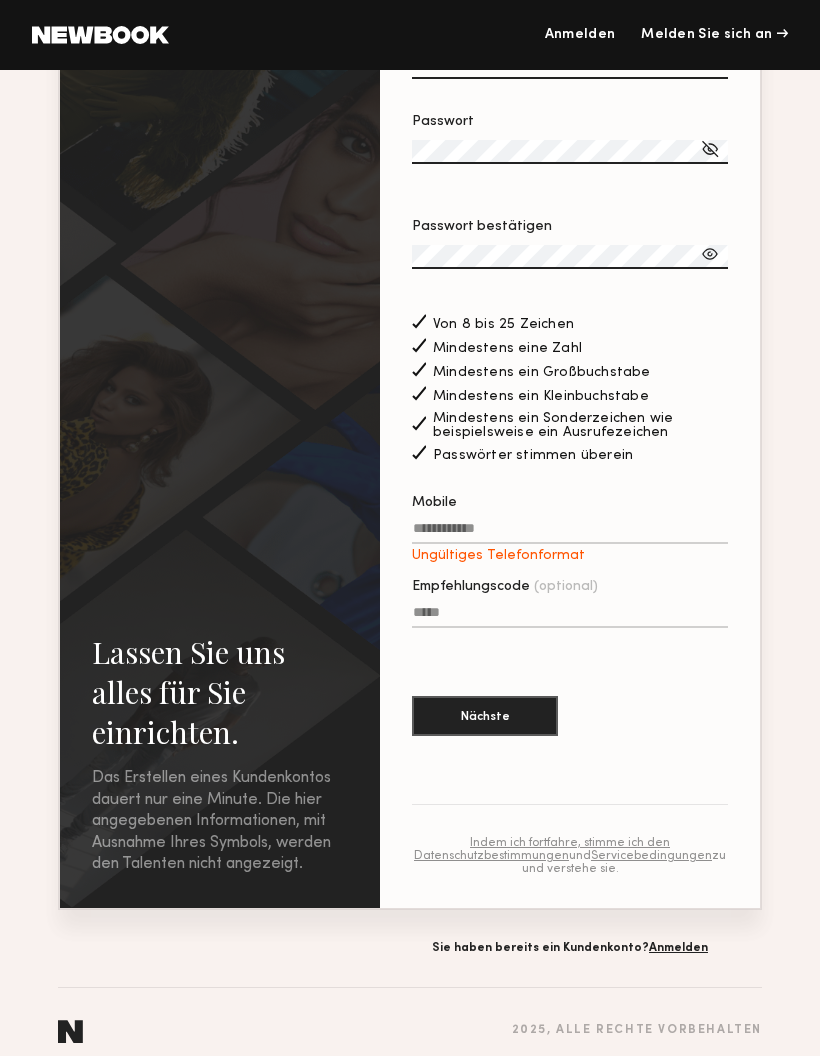 click on "Mobile Ungültiges Telefonformat" 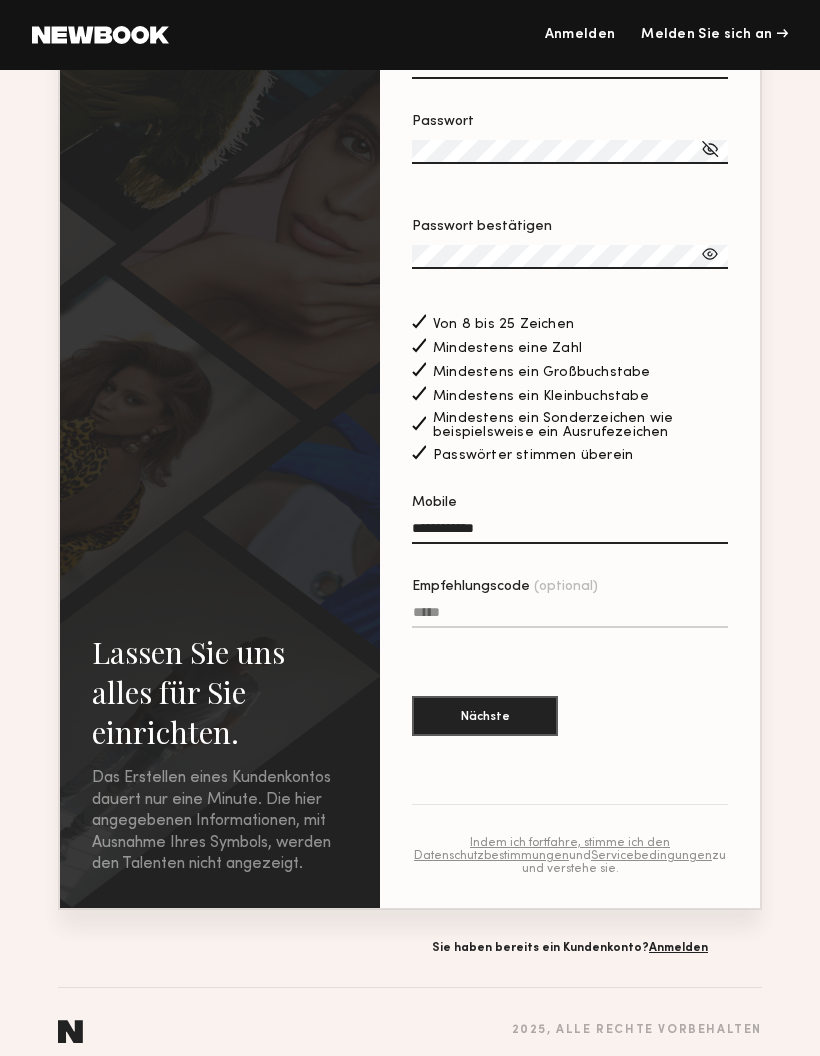 type on "**********" 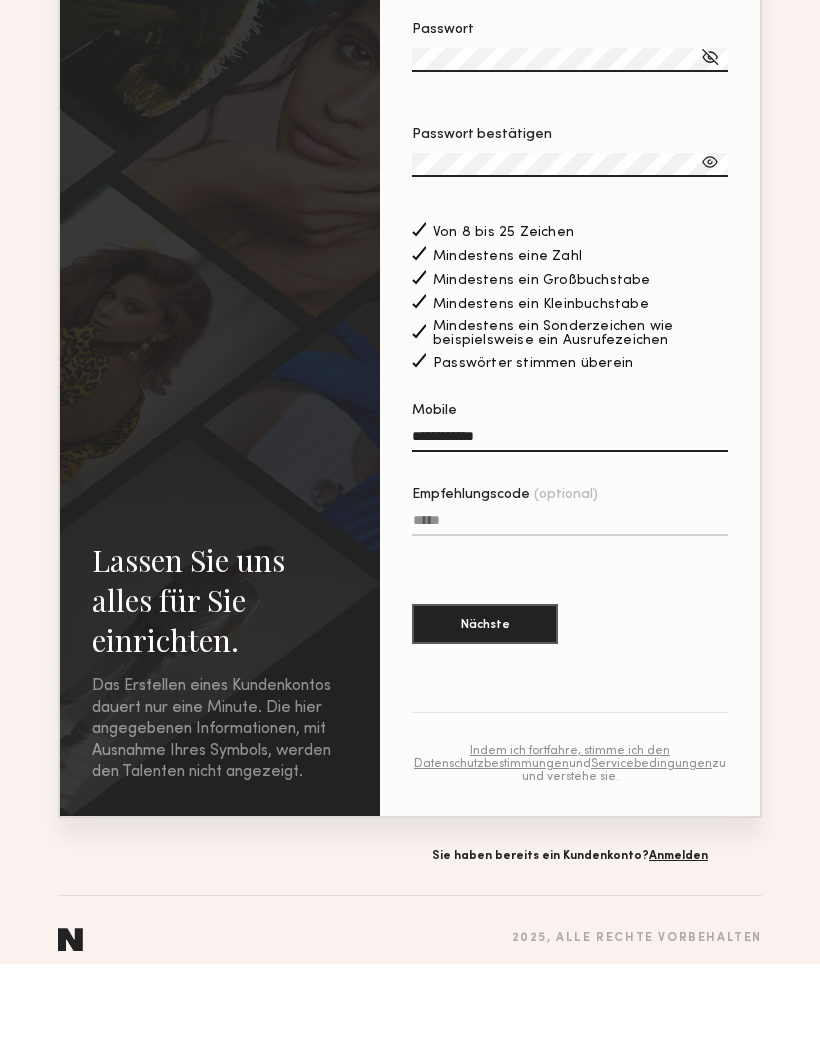 click on "Nächste" 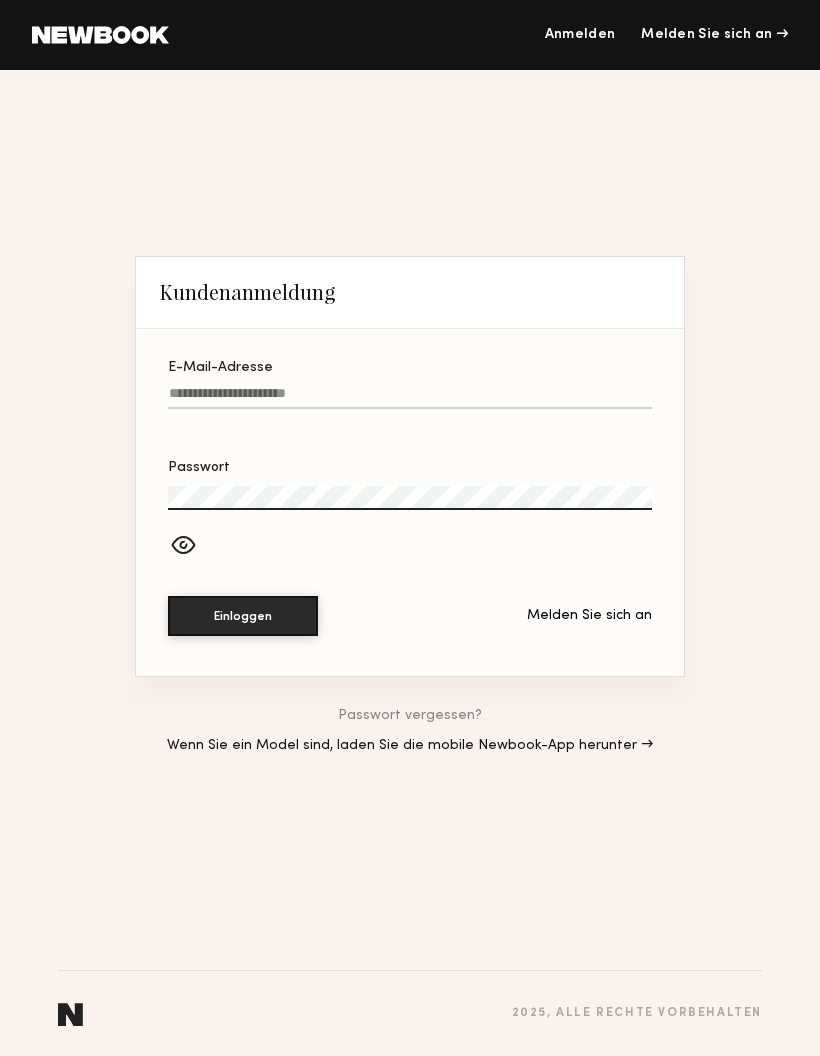 click on "Melden Sie sich an" 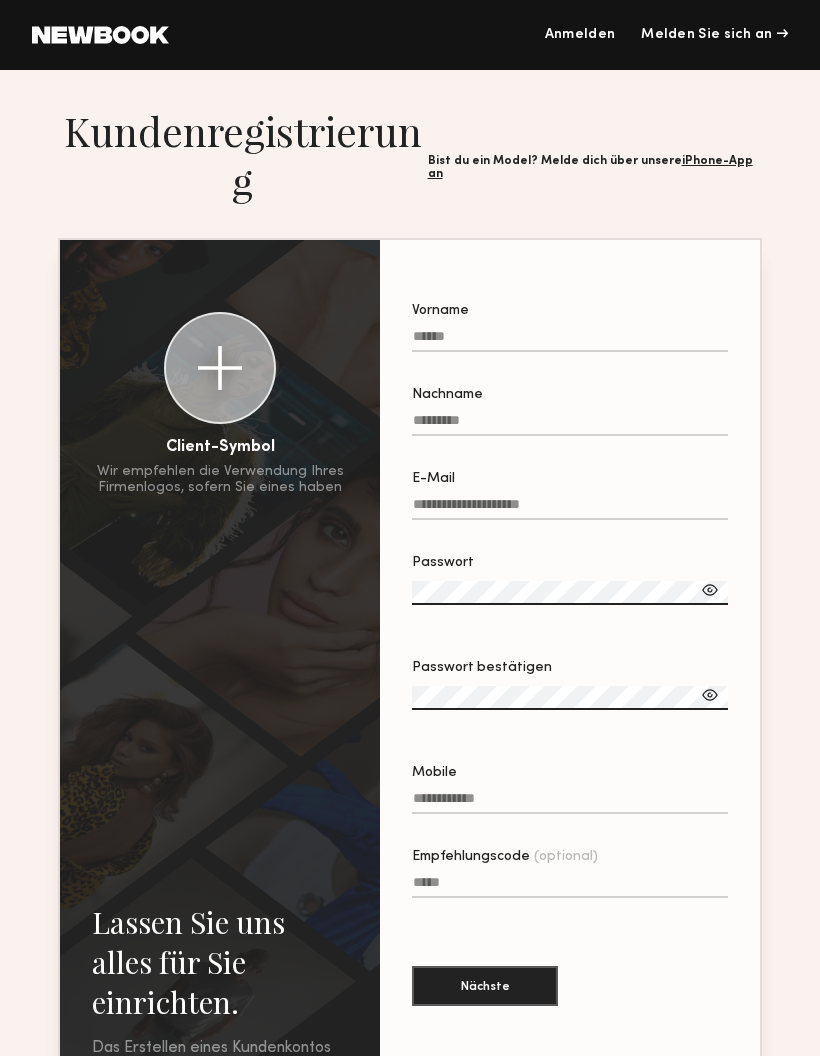 click on "Vorname" 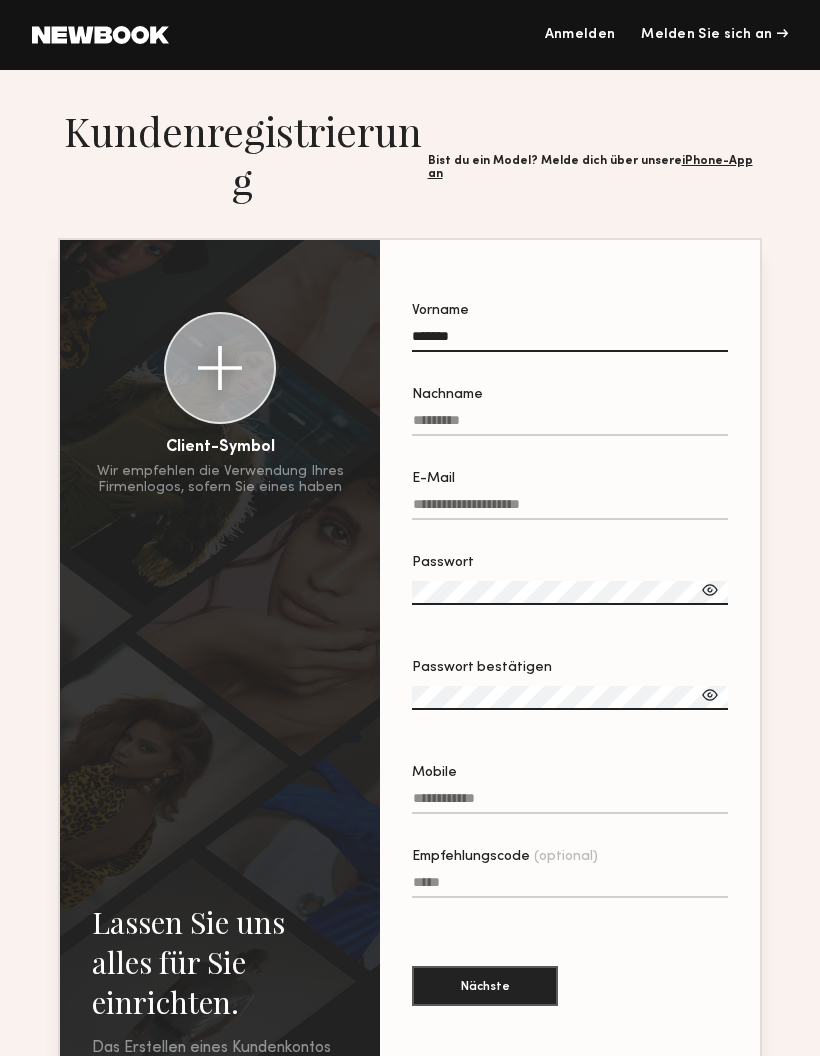 type on "*******" 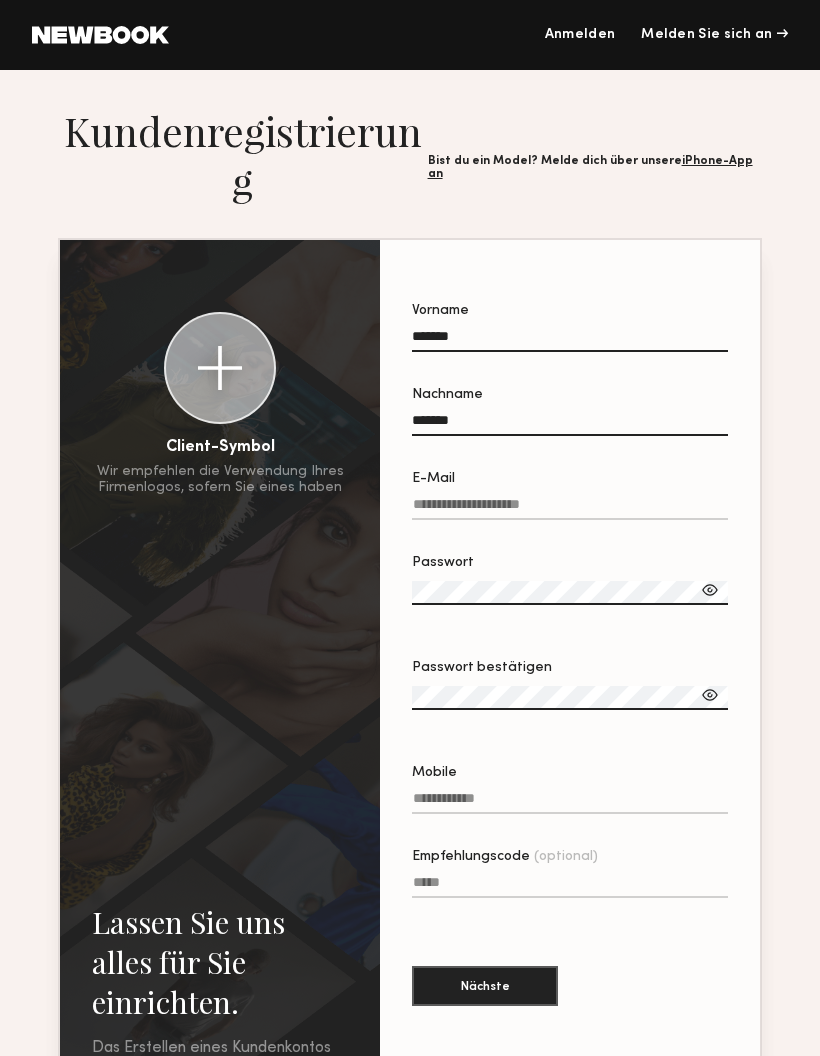 type on "*******" 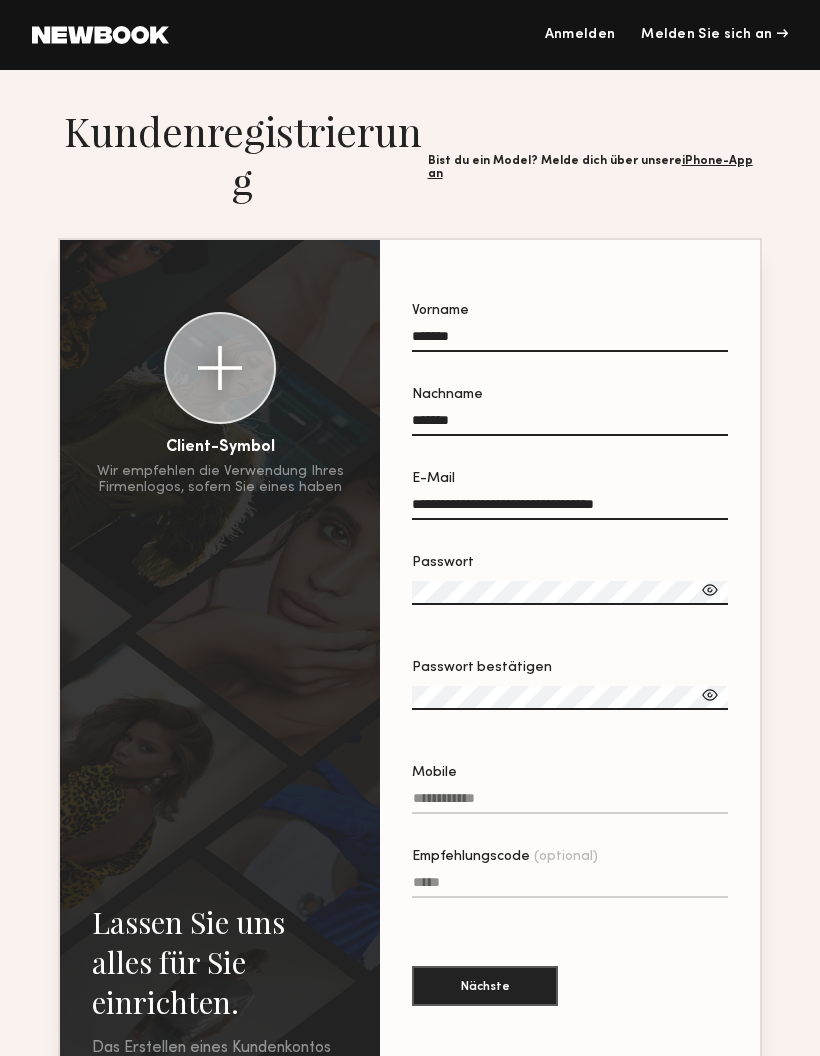 type on "**********" 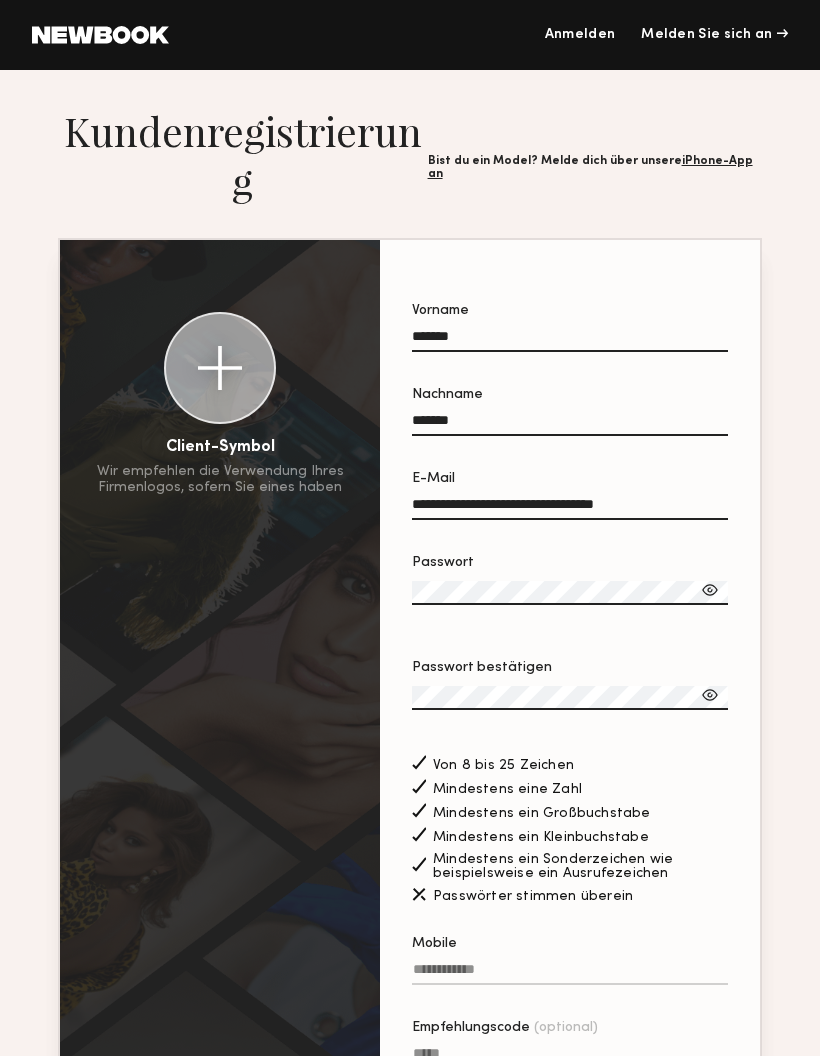 click on "Passwort bestätigen" 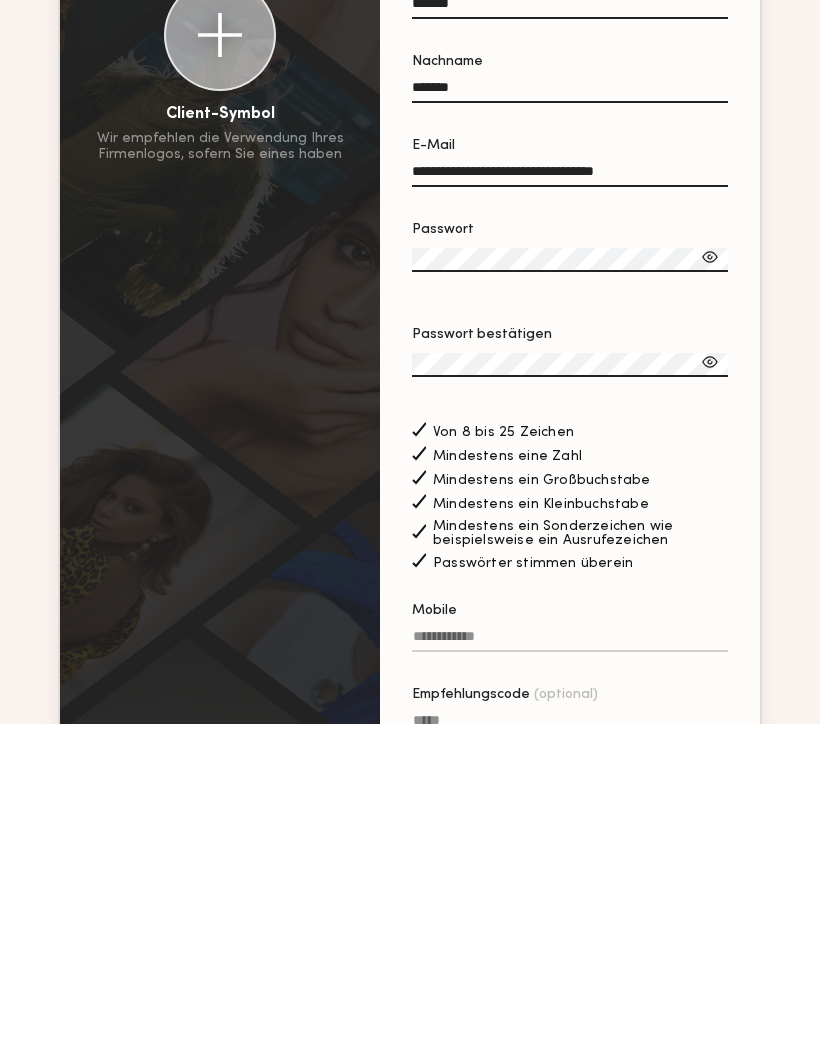 scroll, scrollTop: 105, scrollLeft: 0, axis: vertical 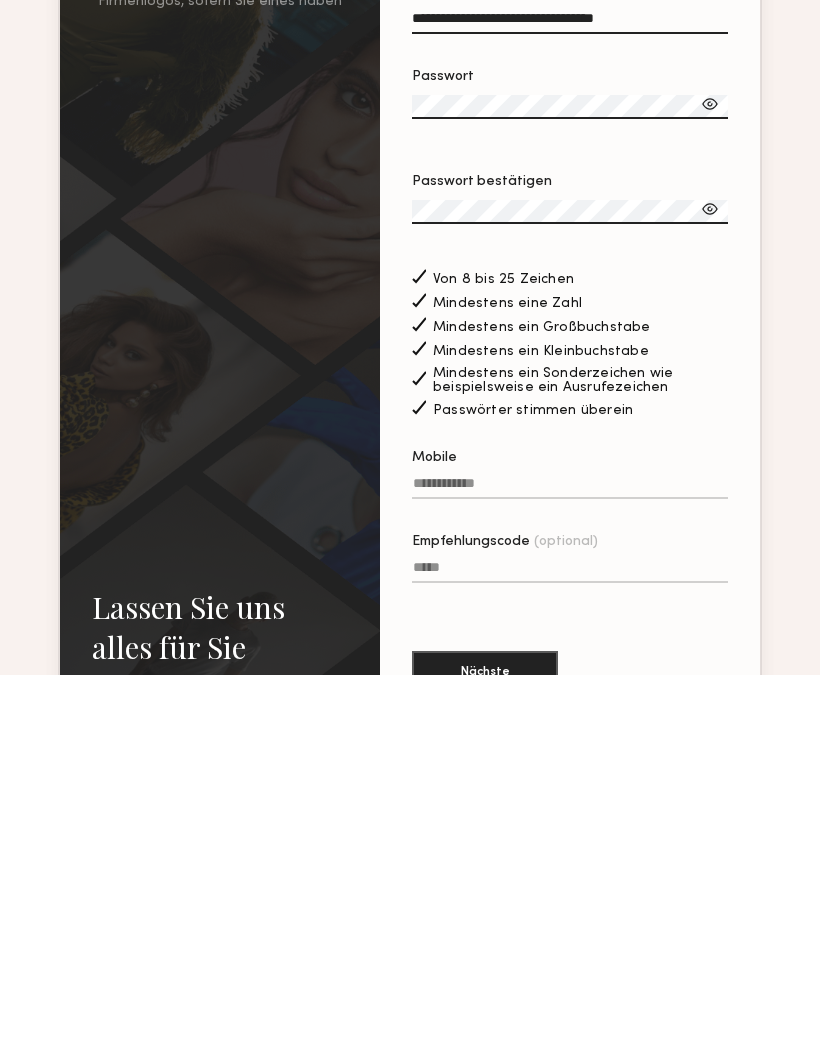 click on "Mobile" 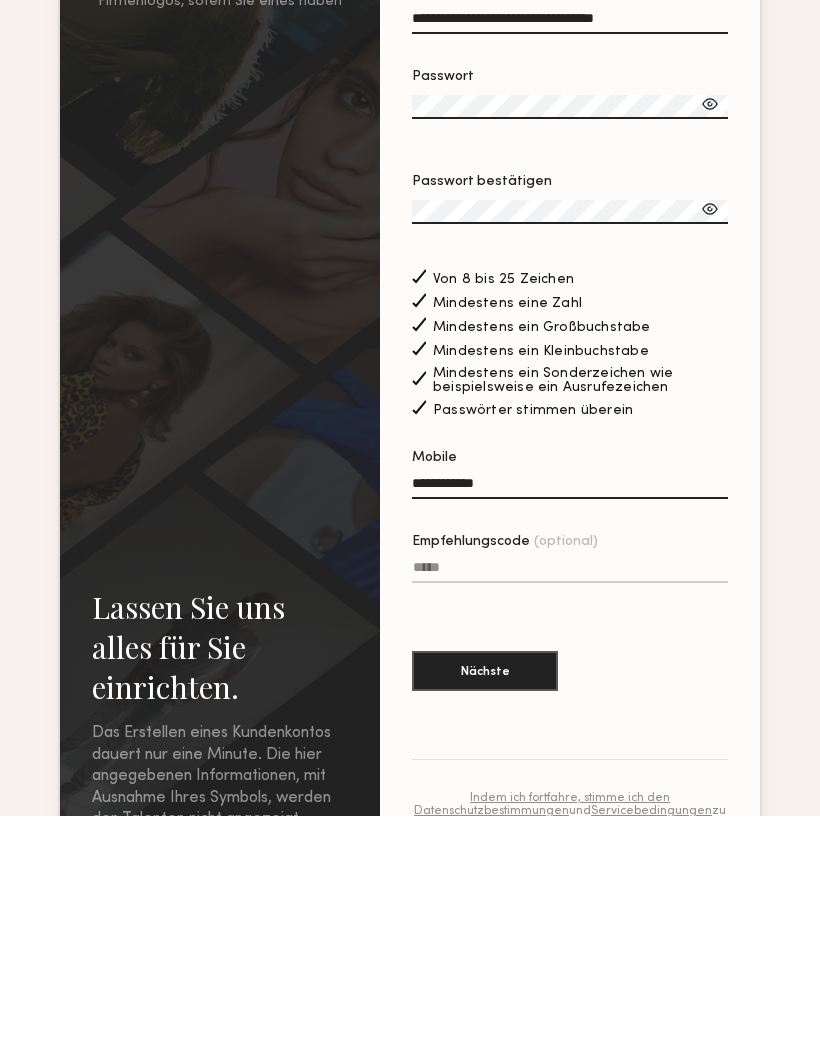 scroll, scrollTop: 307, scrollLeft: 0, axis: vertical 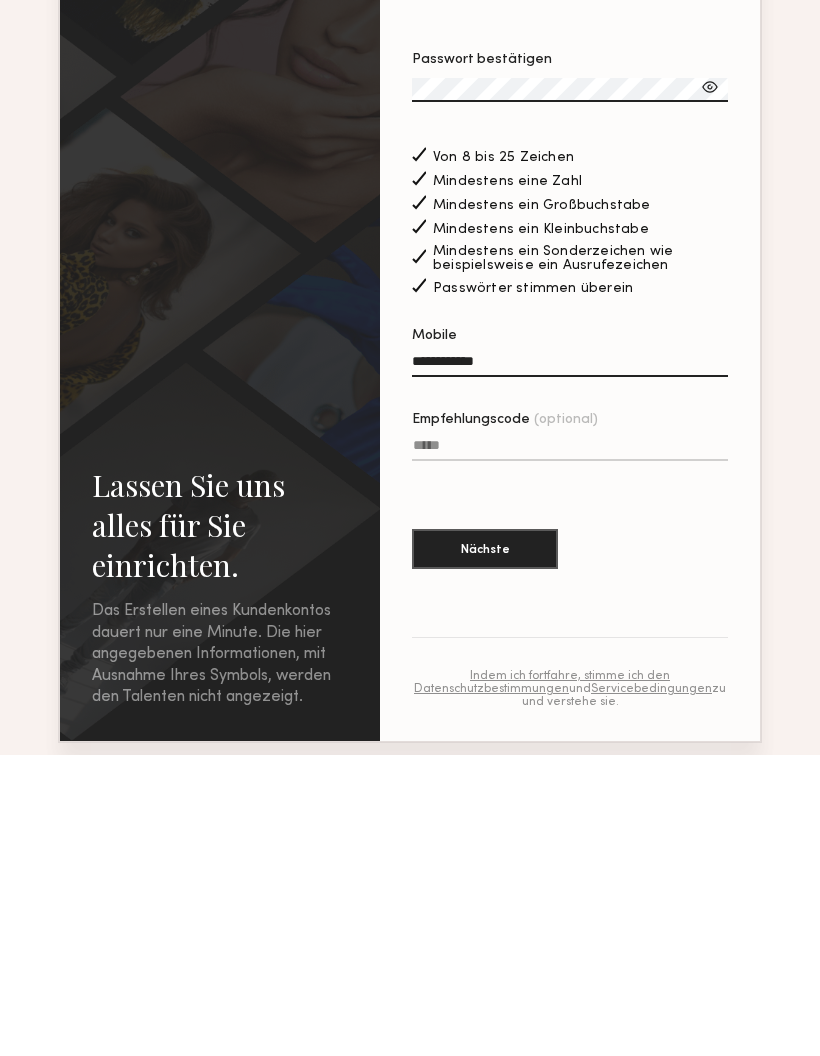 click on "Nächste" 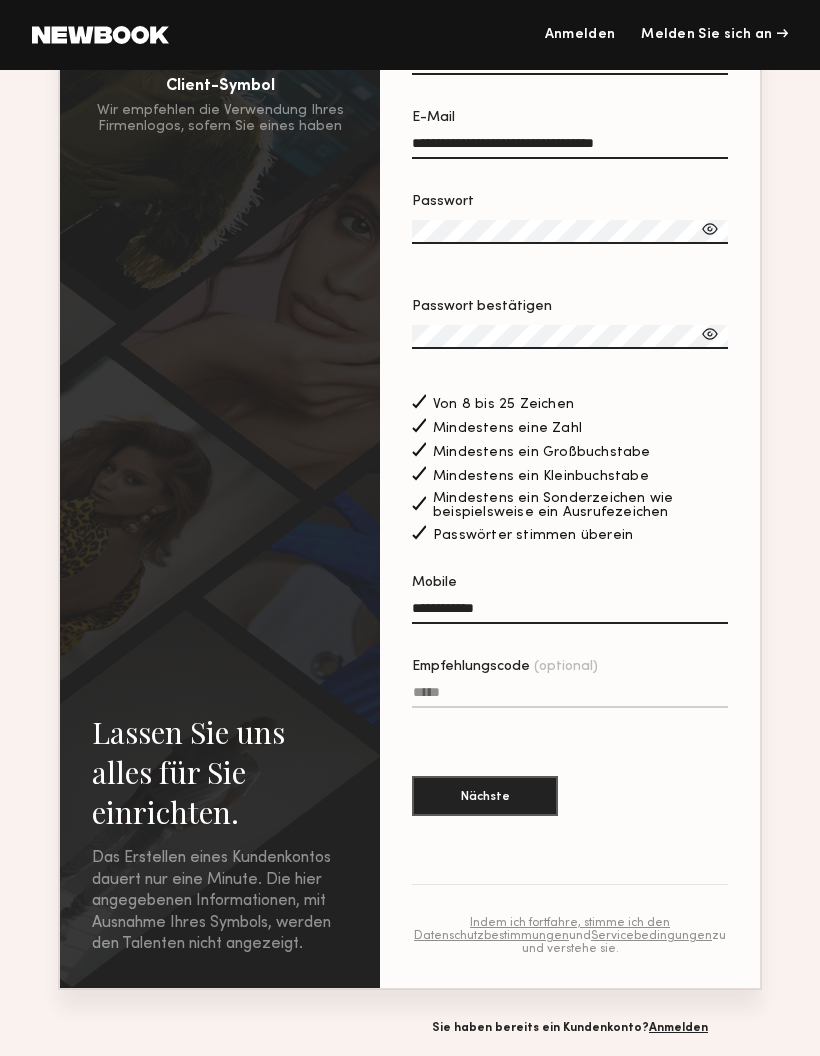 click on "**********" 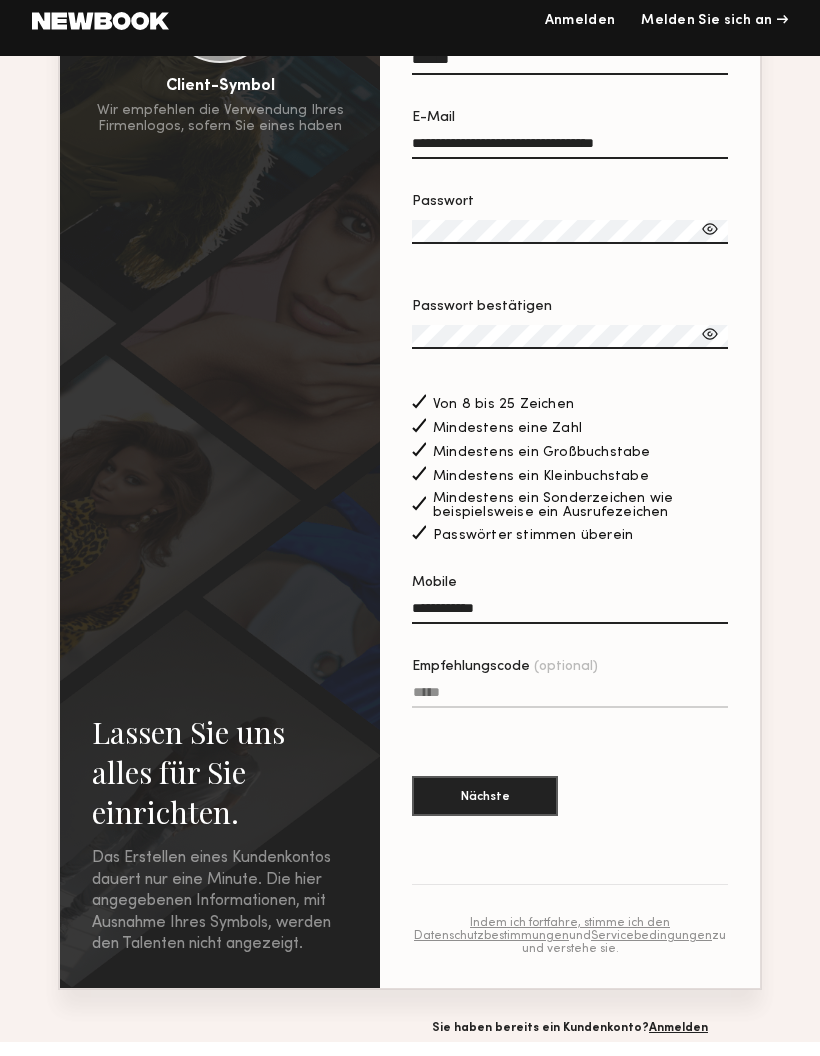 scroll, scrollTop: 338, scrollLeft: 0, axis: vertical 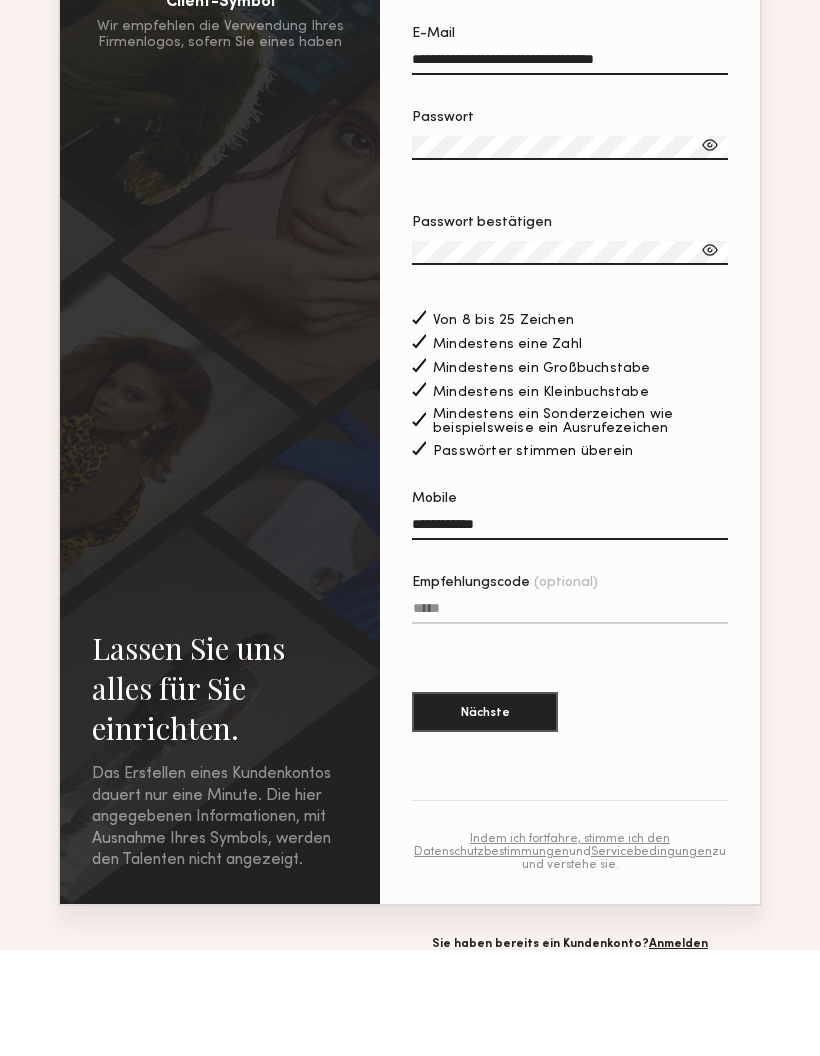 click on "**********" 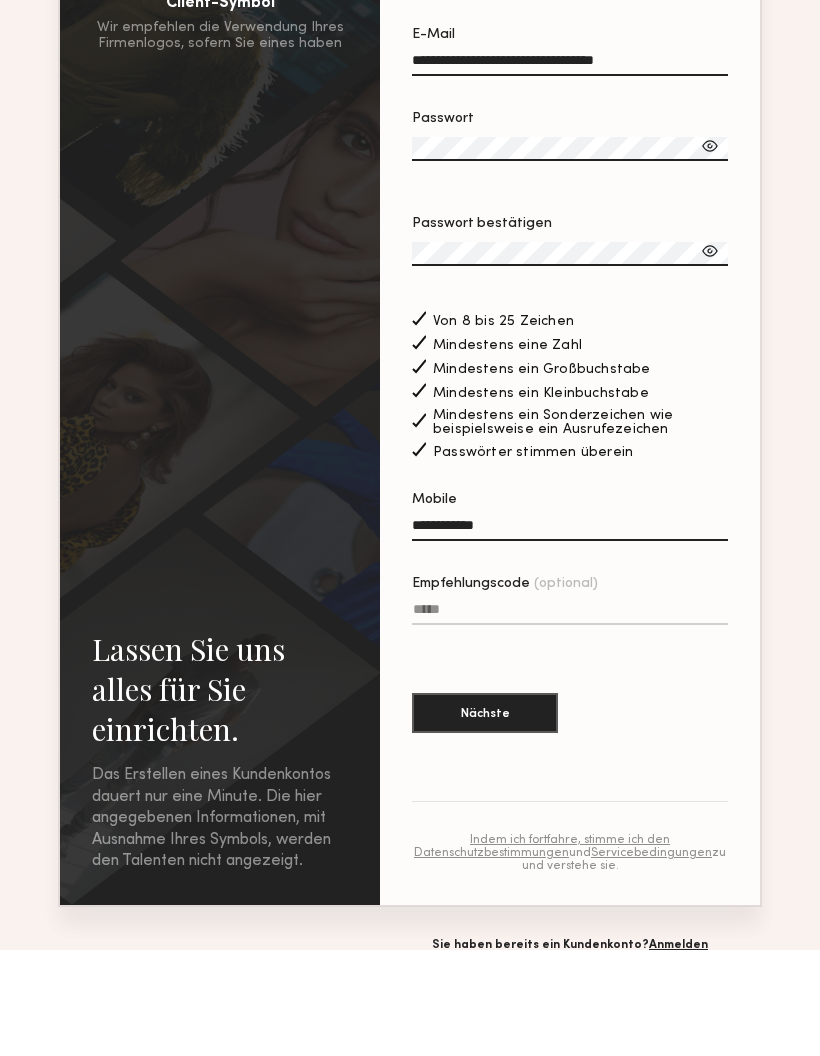 click on "**********" 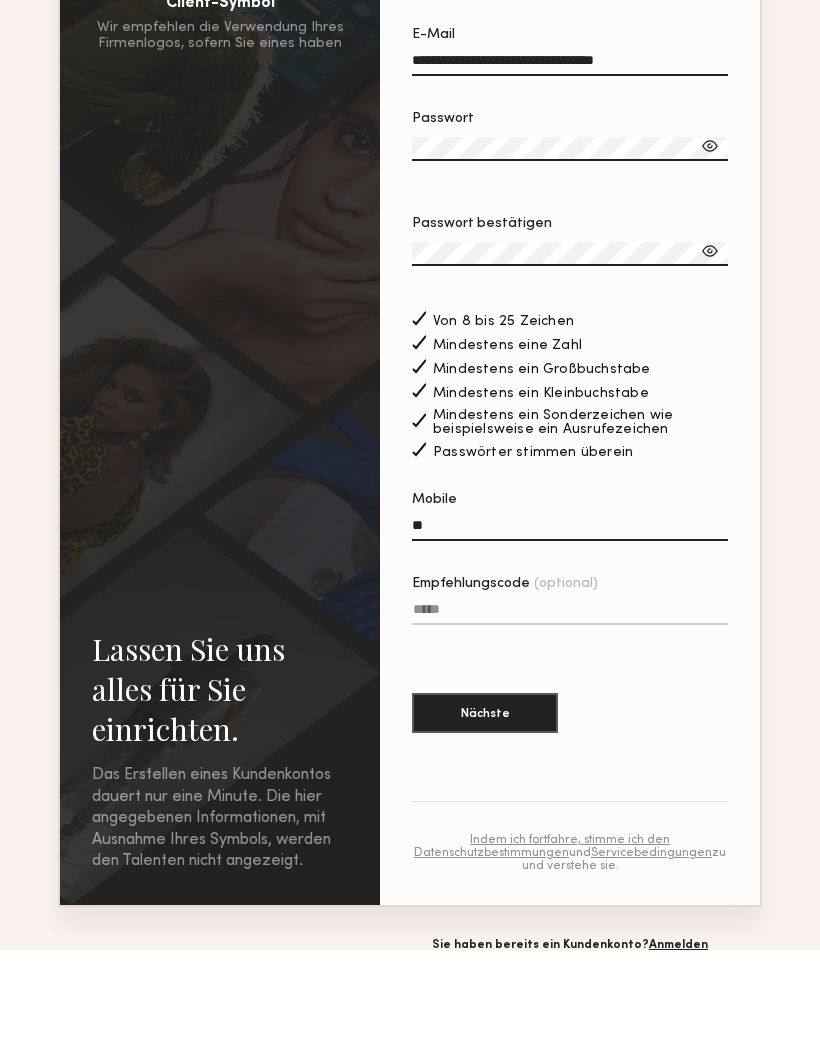 type on "*" 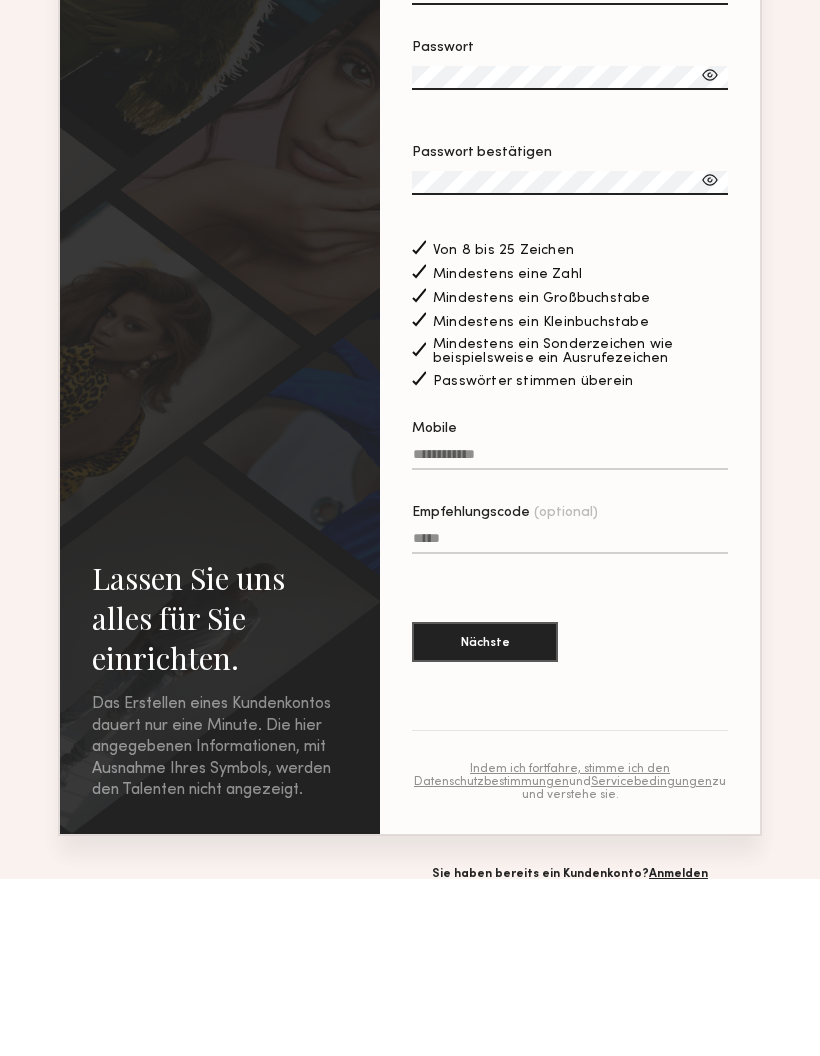 click on "Nächste" 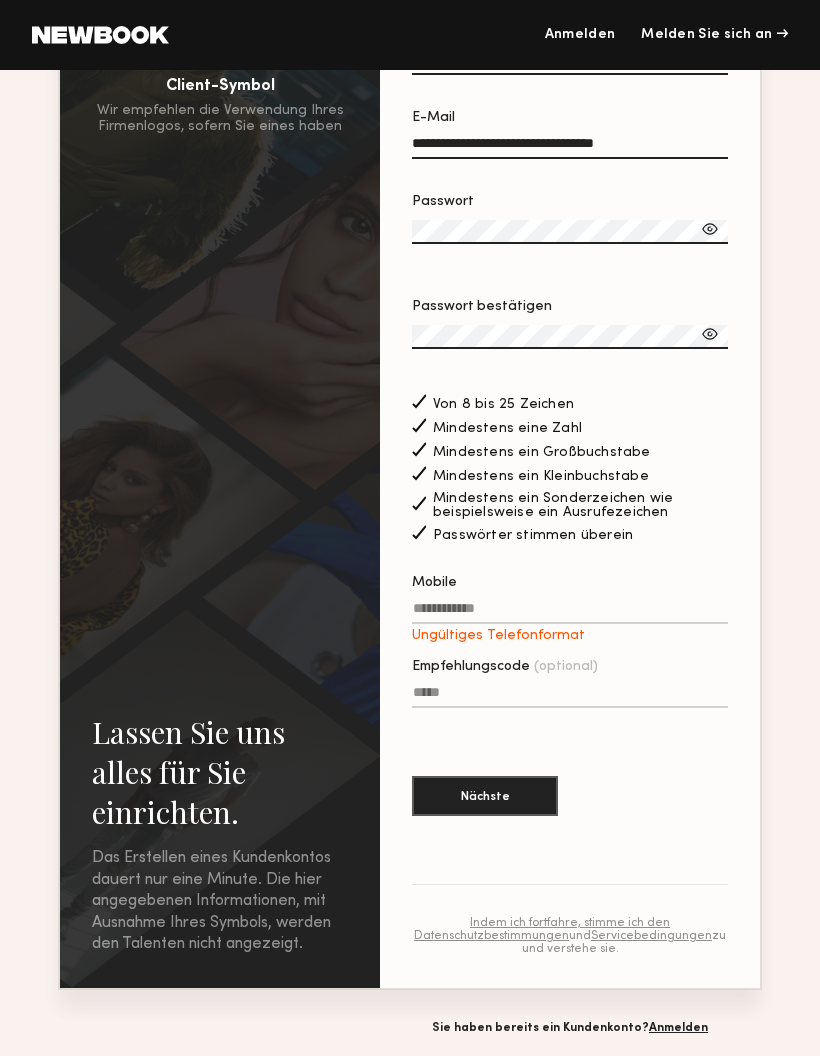 click on "Mobile Ungültiges Telefonformat" 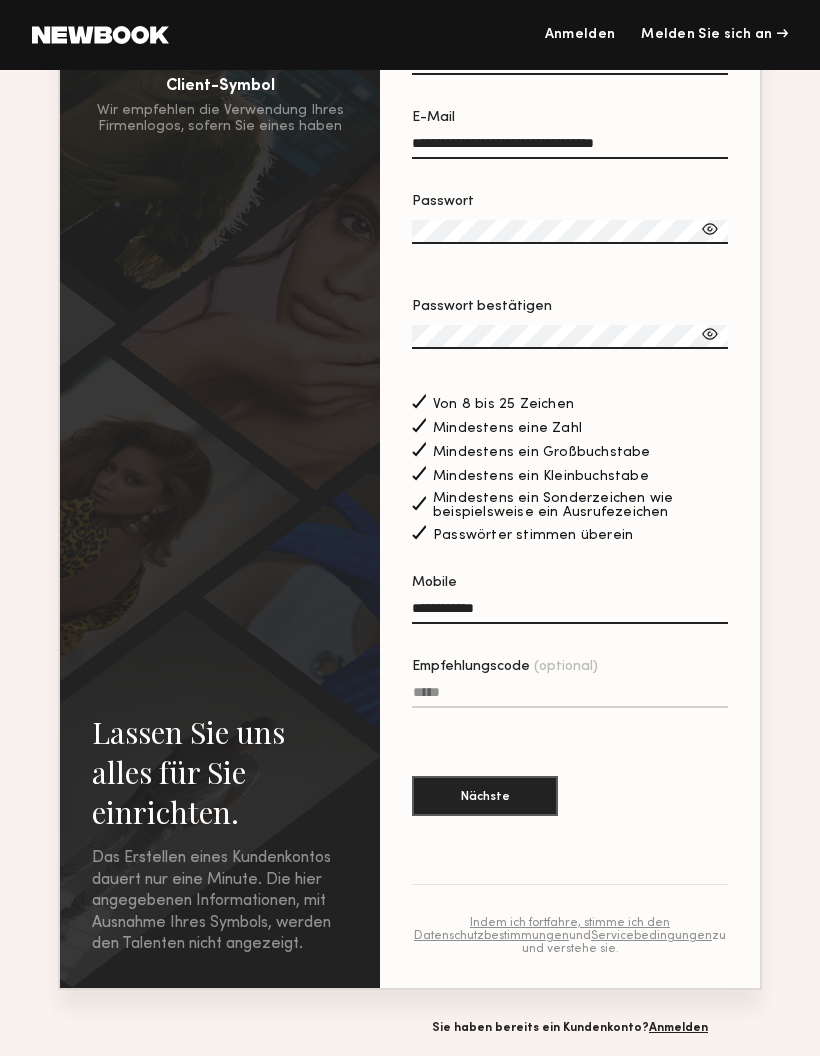 type on "**********" 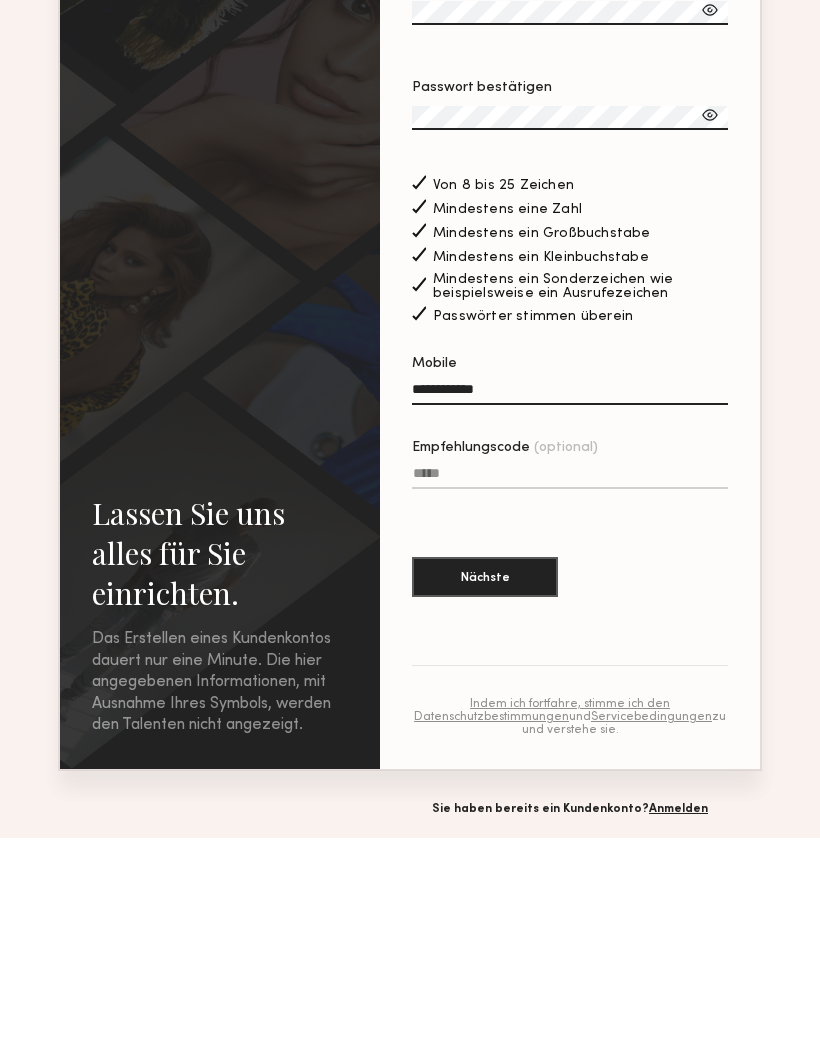 click on "Nächste" 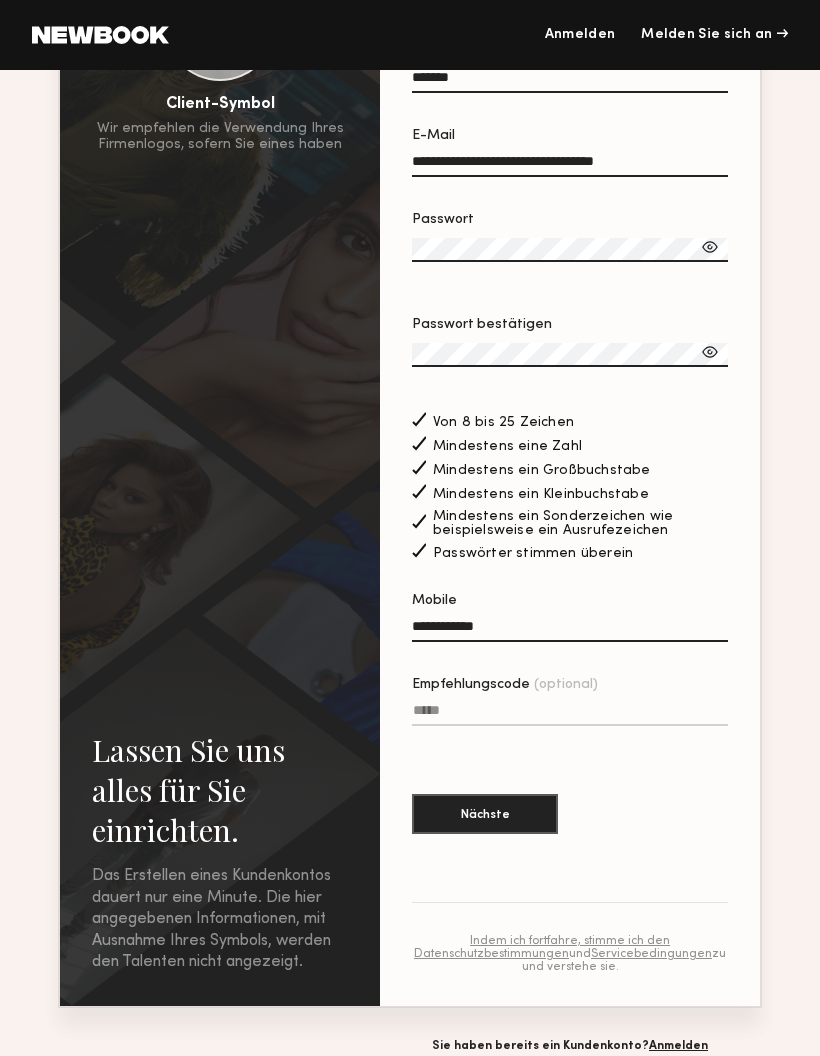 scroll, scrollTop: 315, scrollLeft: 0, axis: vertical 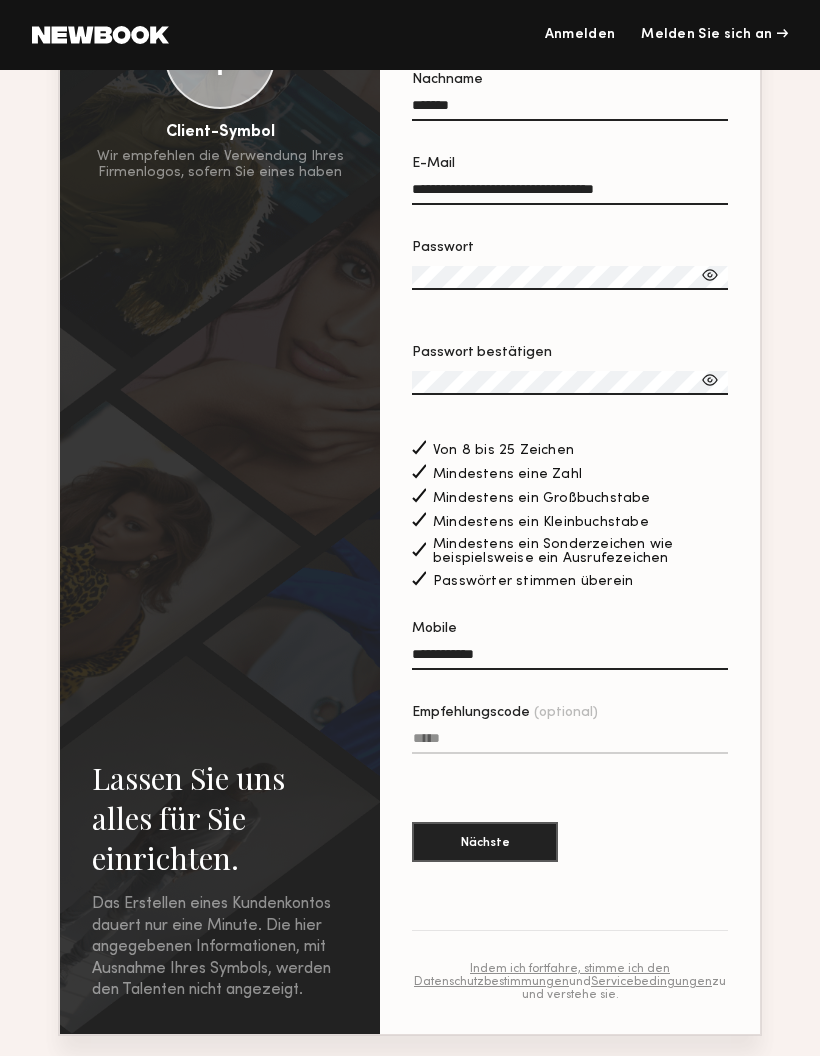 click on "Nächste" 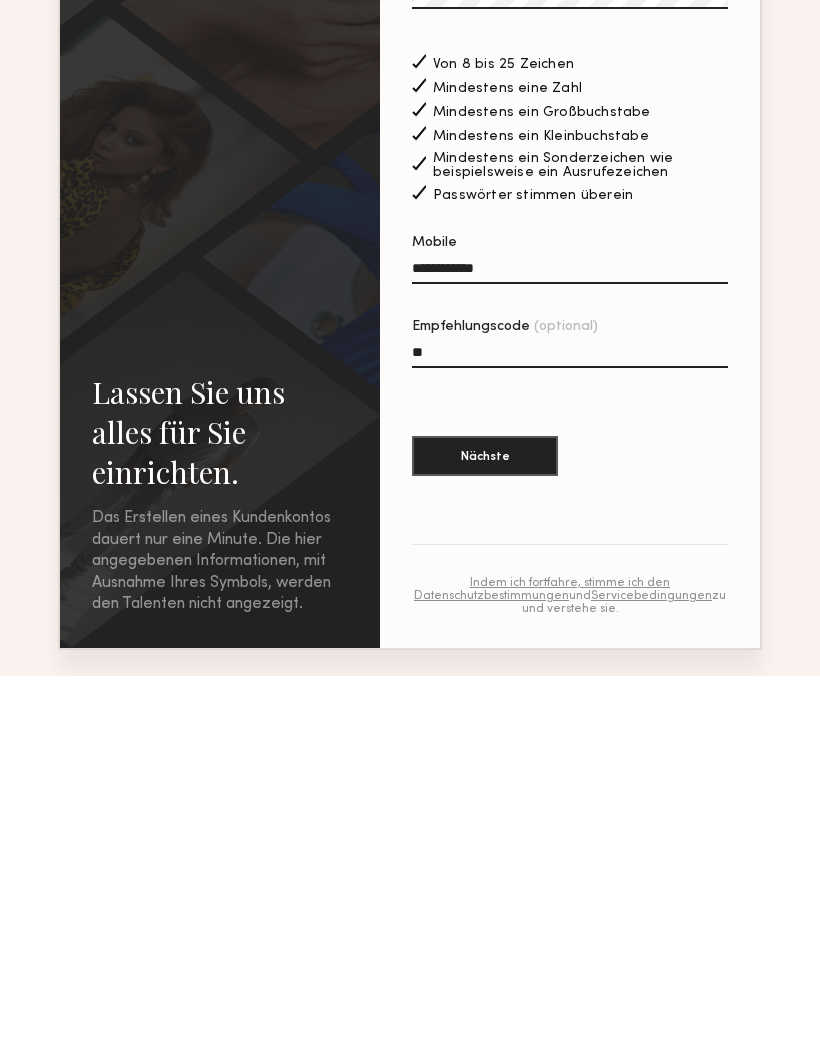 type on "*" 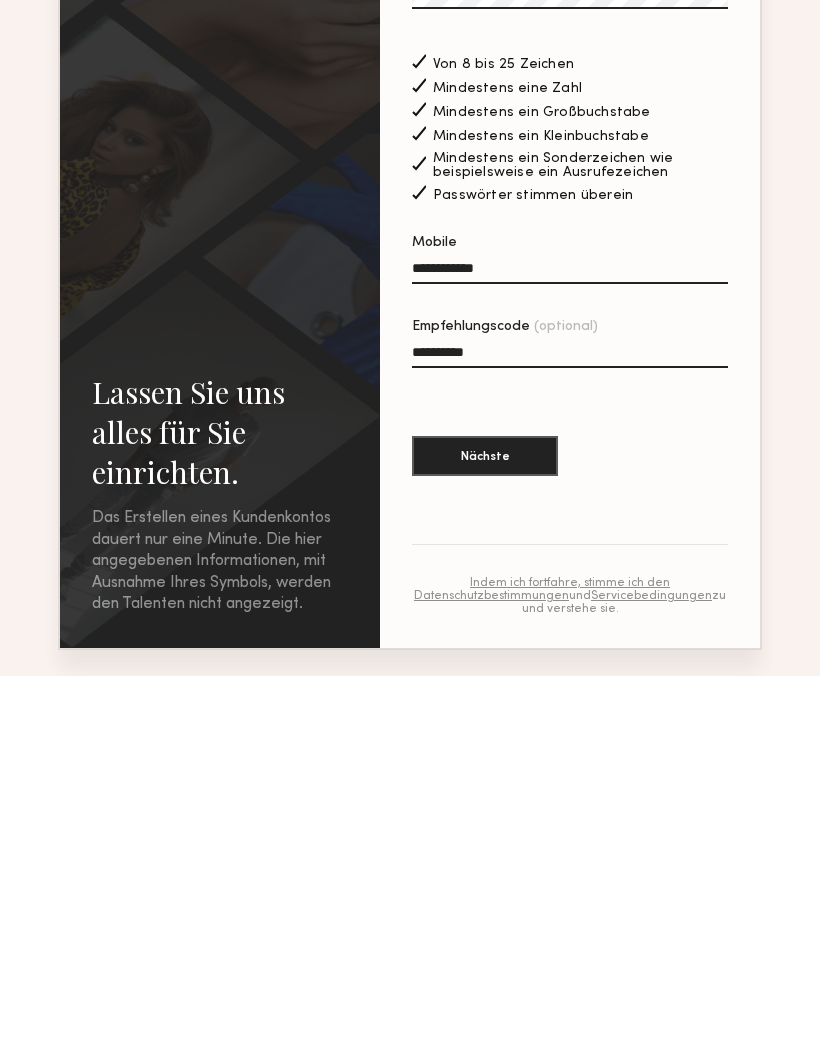 type on "**********" 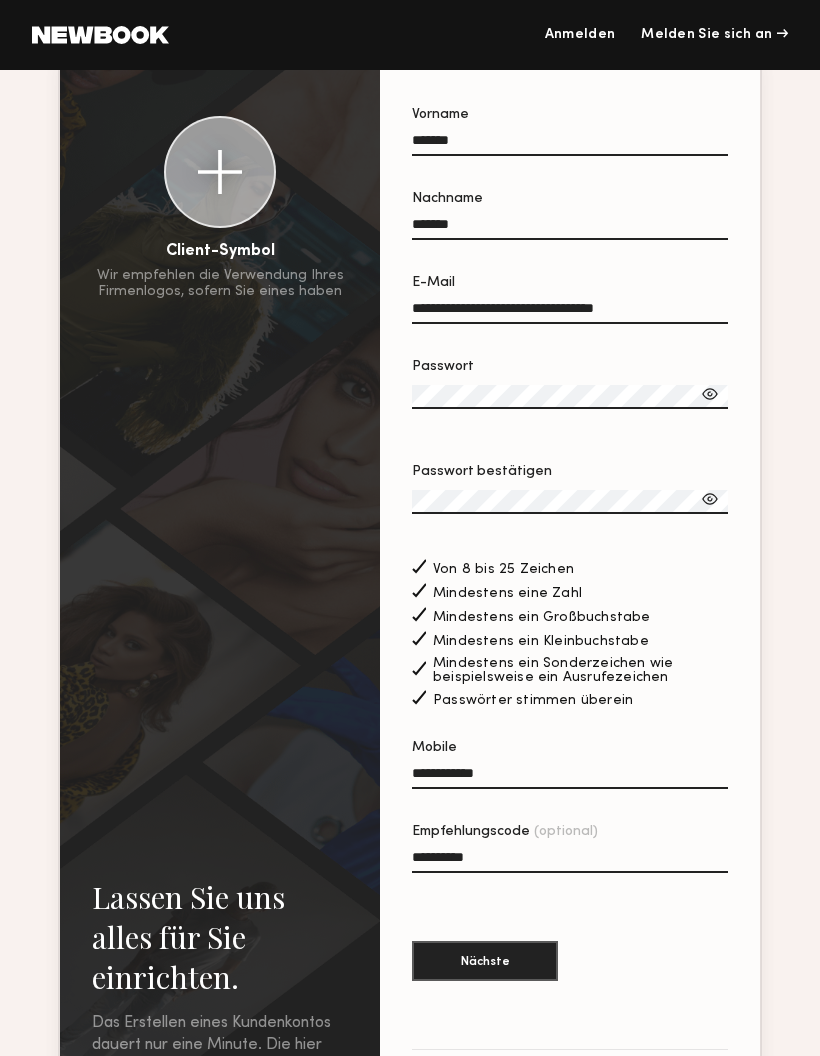 scroll, scrollTop: 361, scrollLeft: 0, axis: vertical 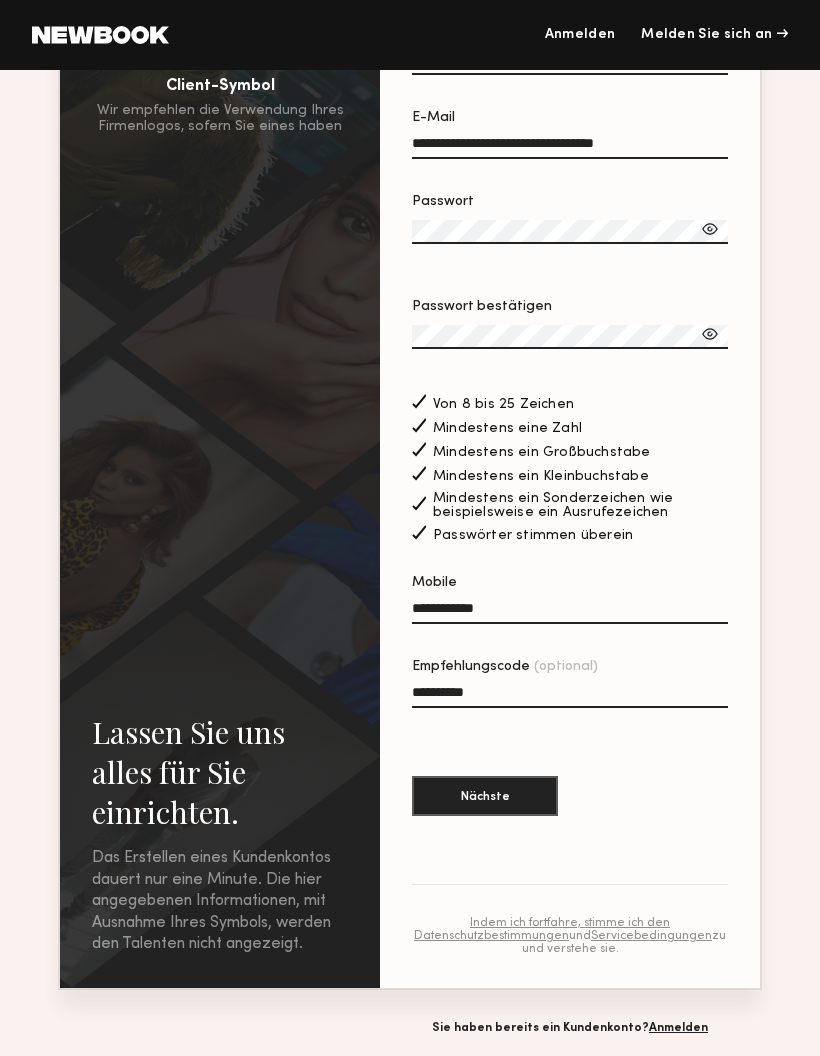 click on "Nächste" 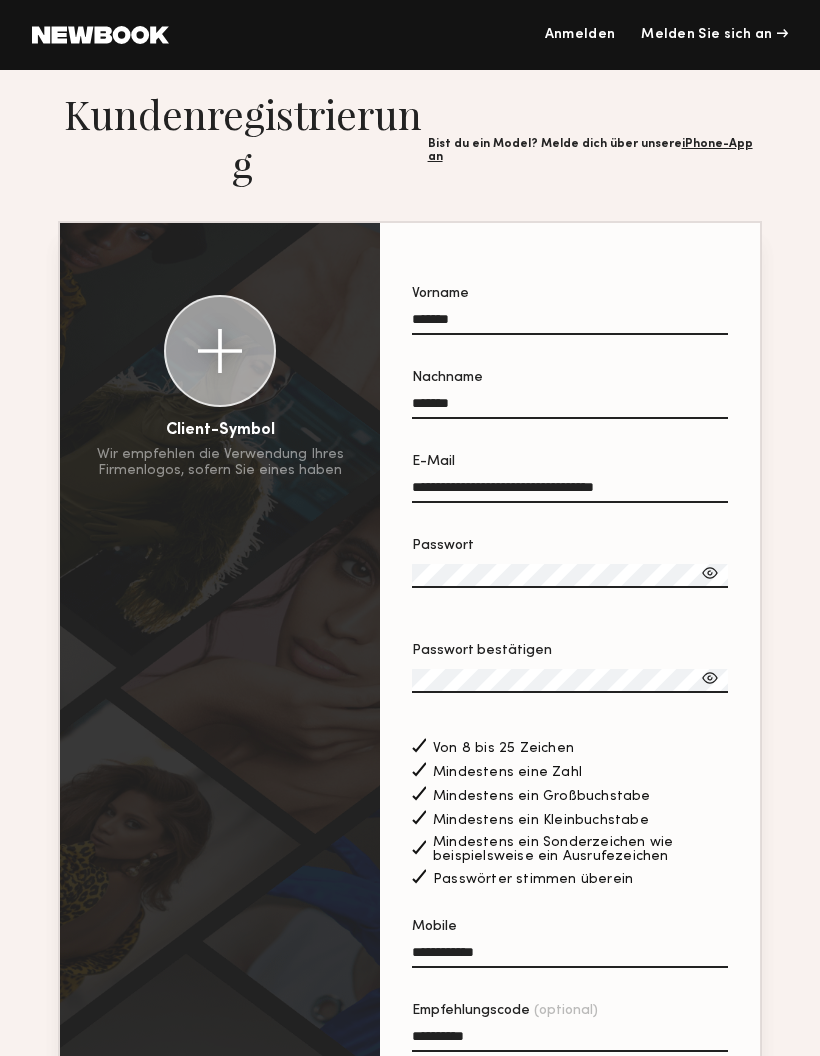 scroll, scrollTop: 0, scrollLeft: 0, axis: both 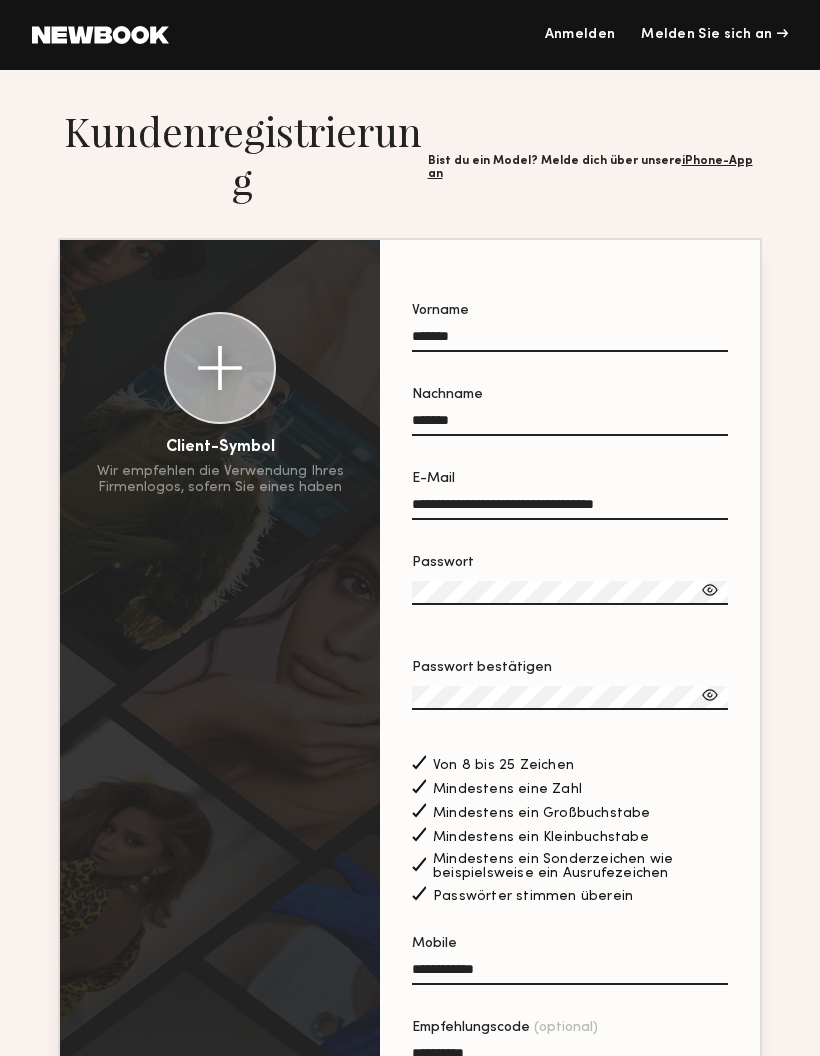 click on "iPhone-App an" 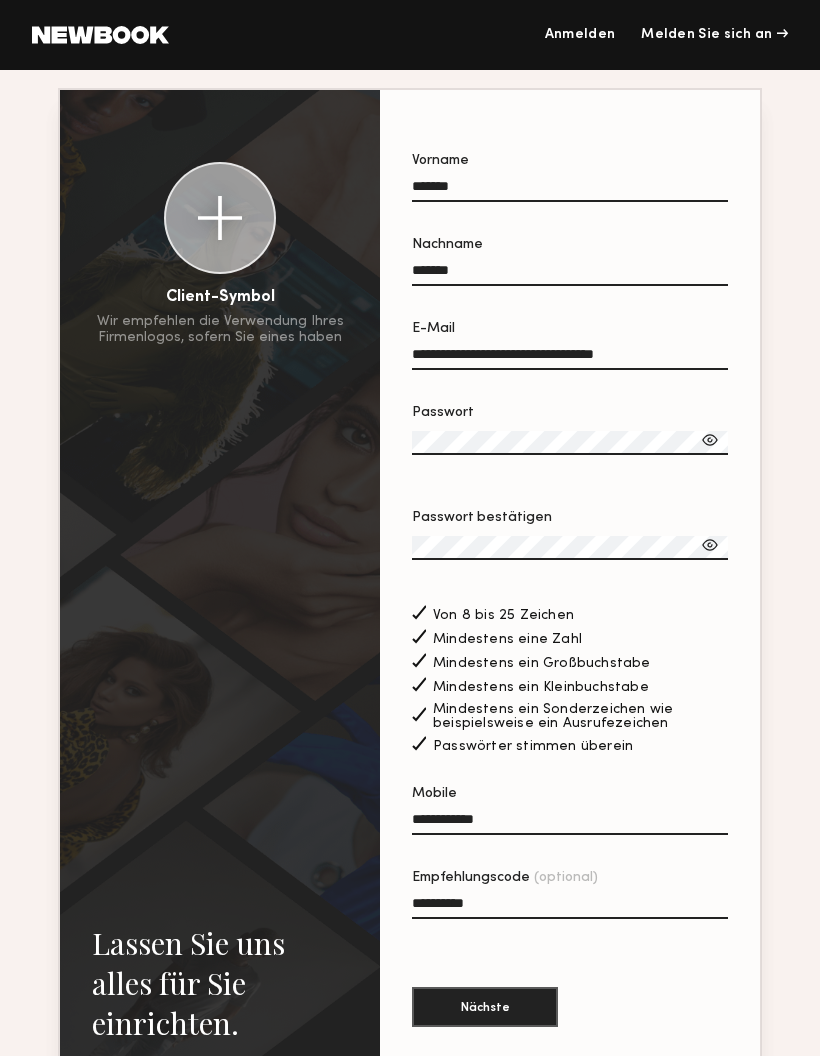 scroll, scrollTop: 0, scrollLeft: 0, axis: both 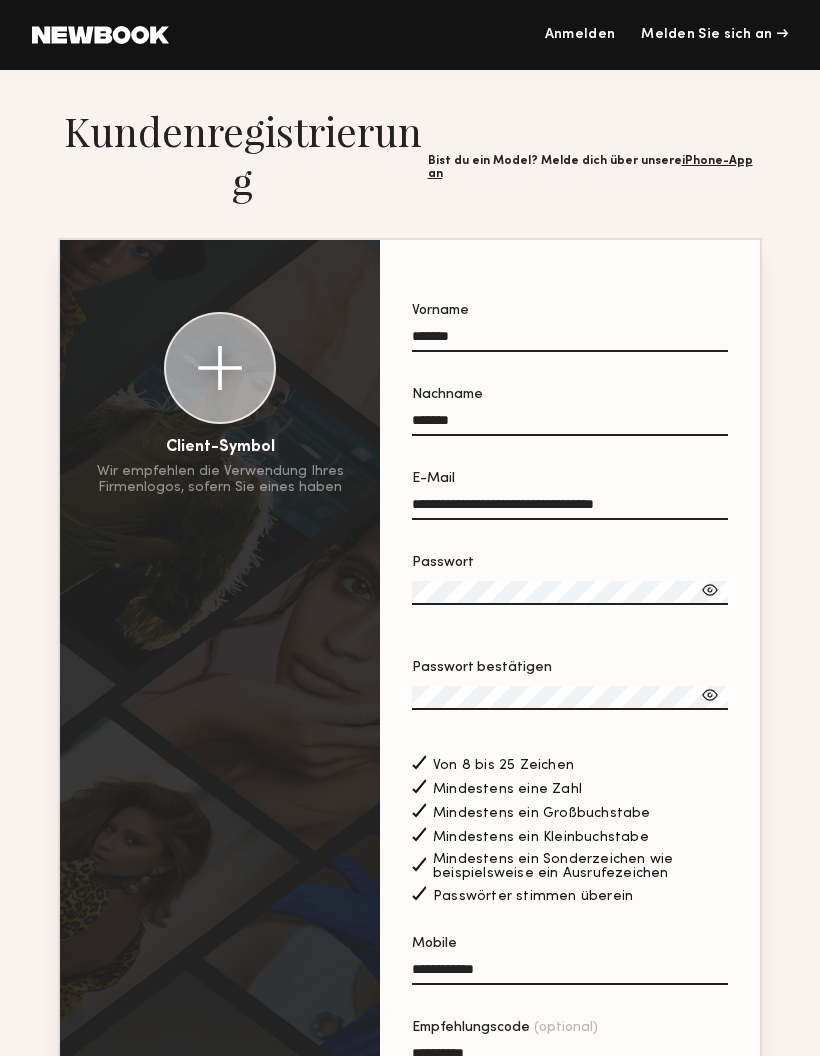 click 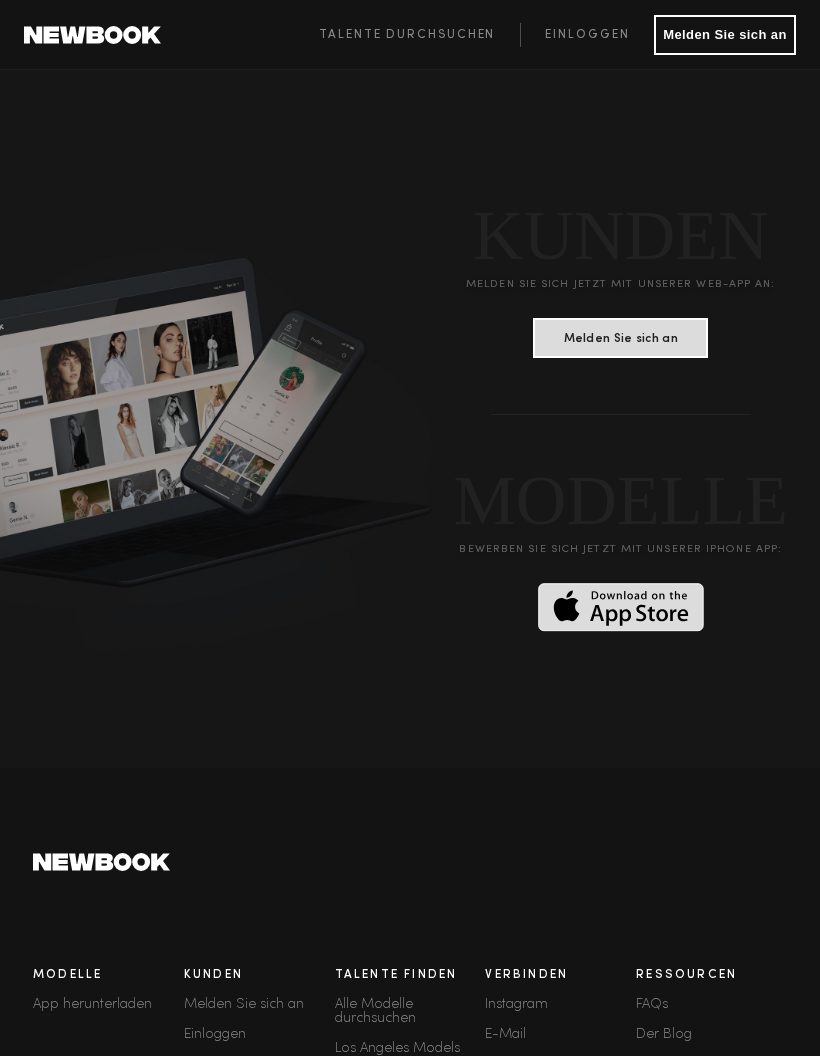 scroll, scrollTop: 4897, scrollLeft: 0, axis: vertical 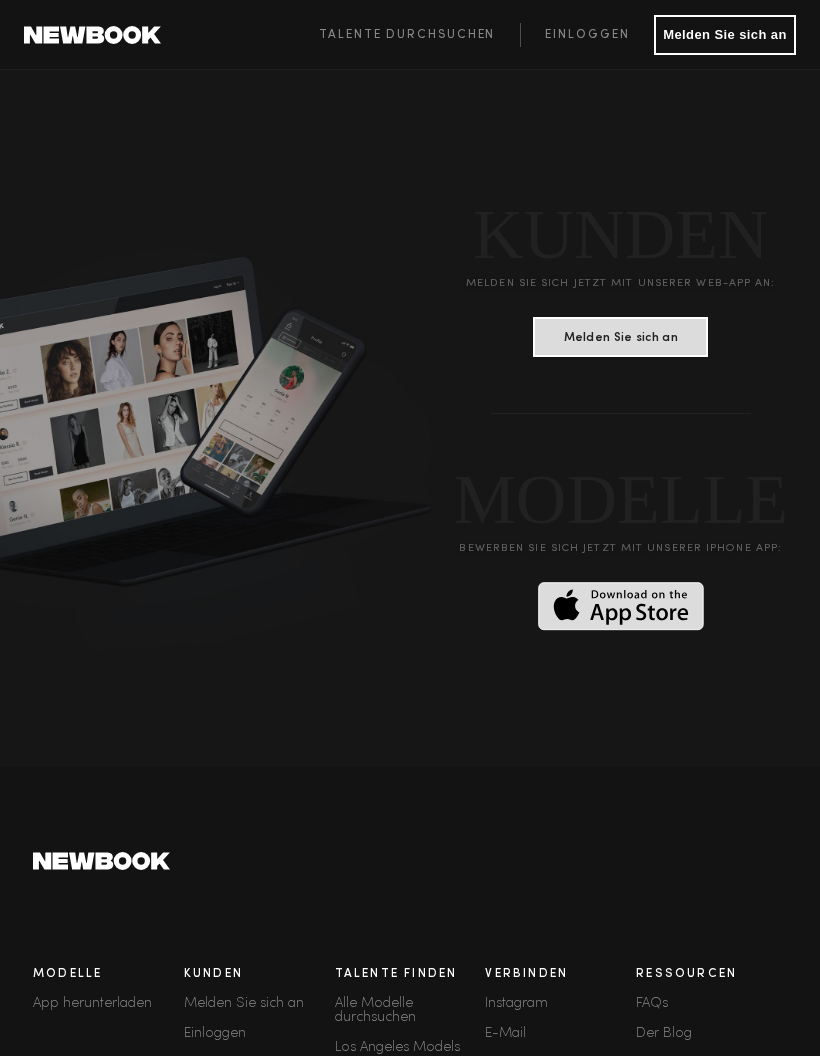click 